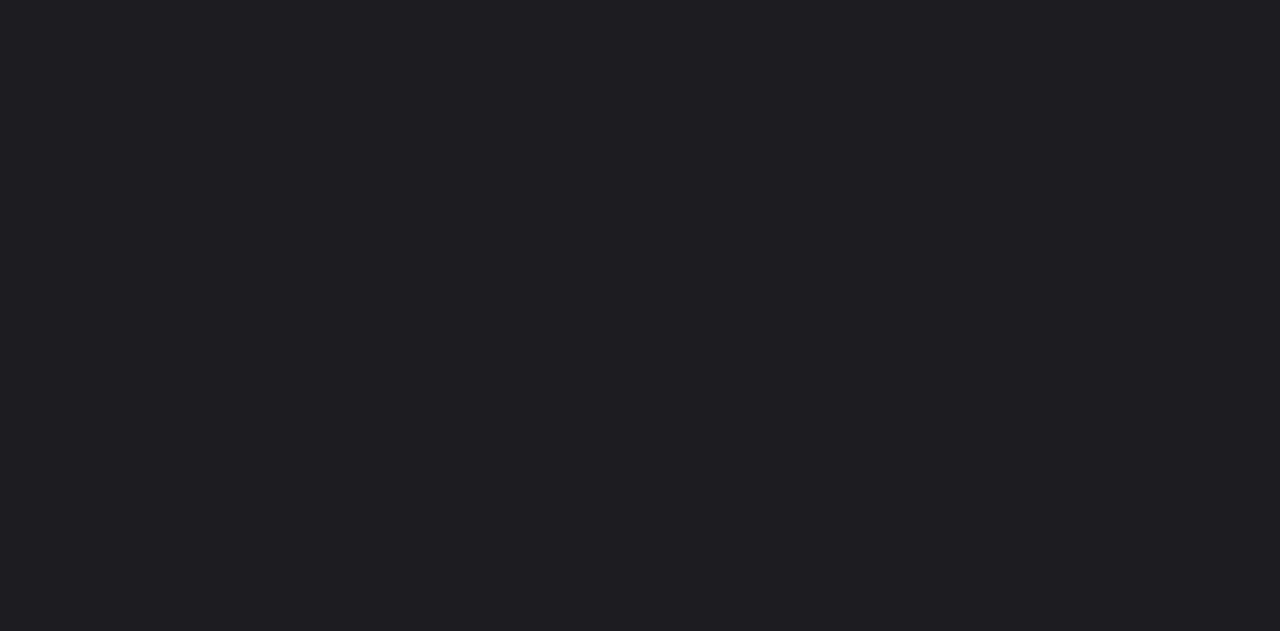 scroll, scrollTop: 0, scrollLeft: 0, axis: both 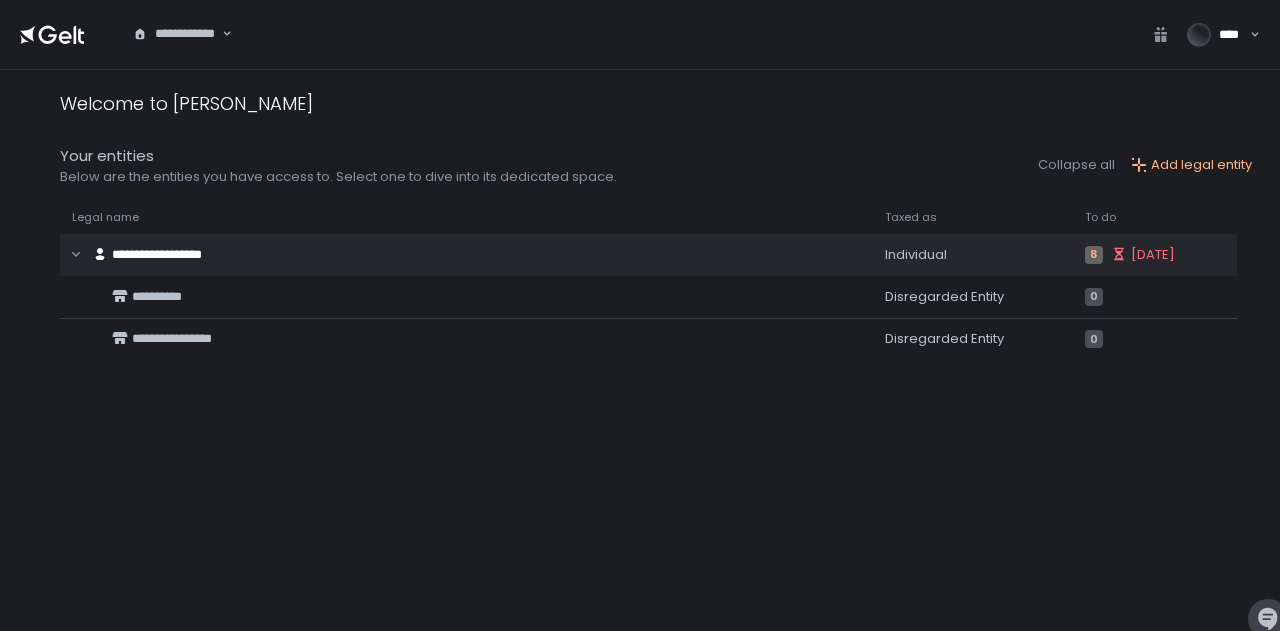 click on "**********" at bounding box center [176, 34] 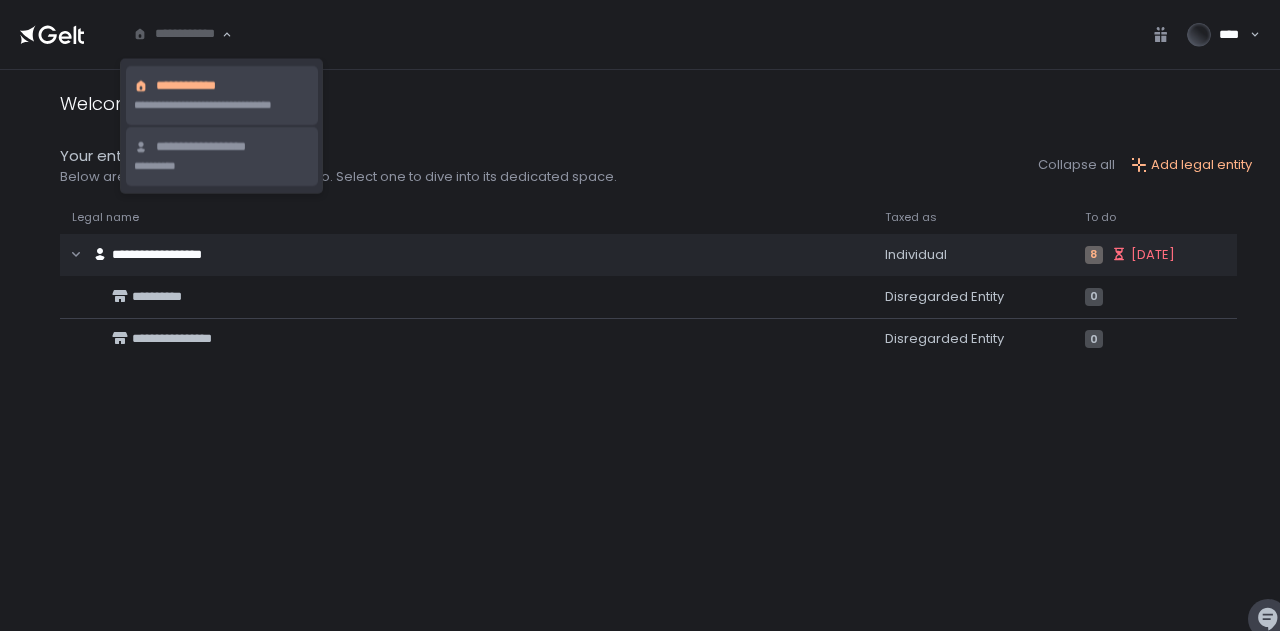 click on "**********" at bounding box center (215, 147) 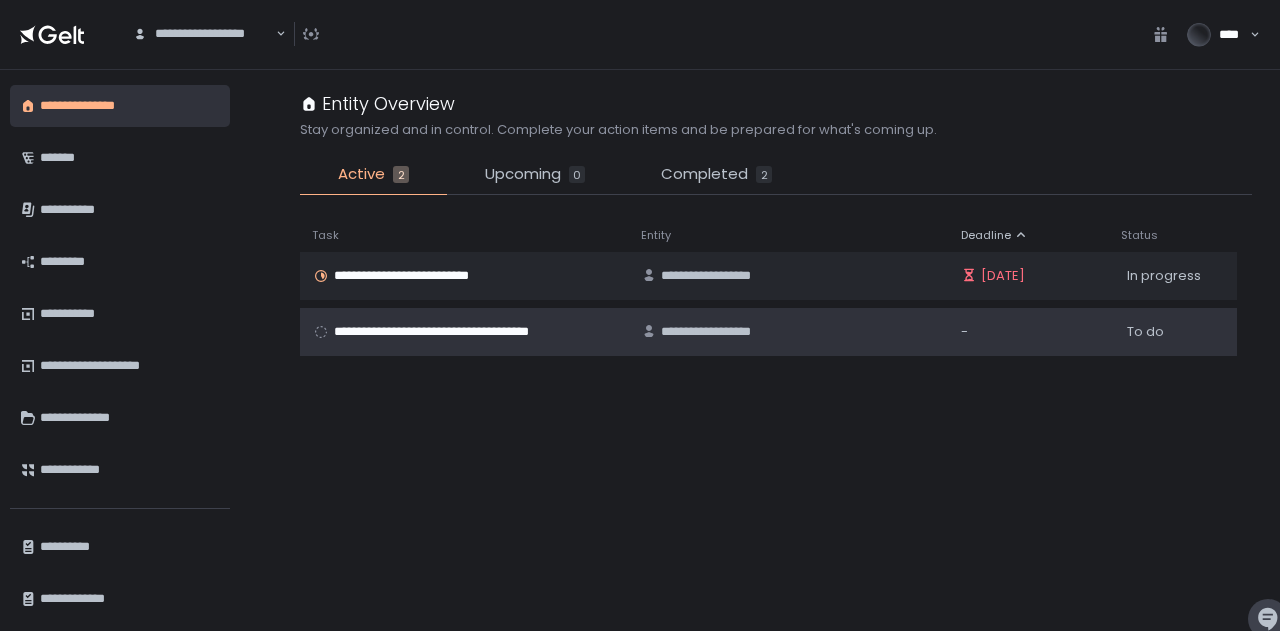 click 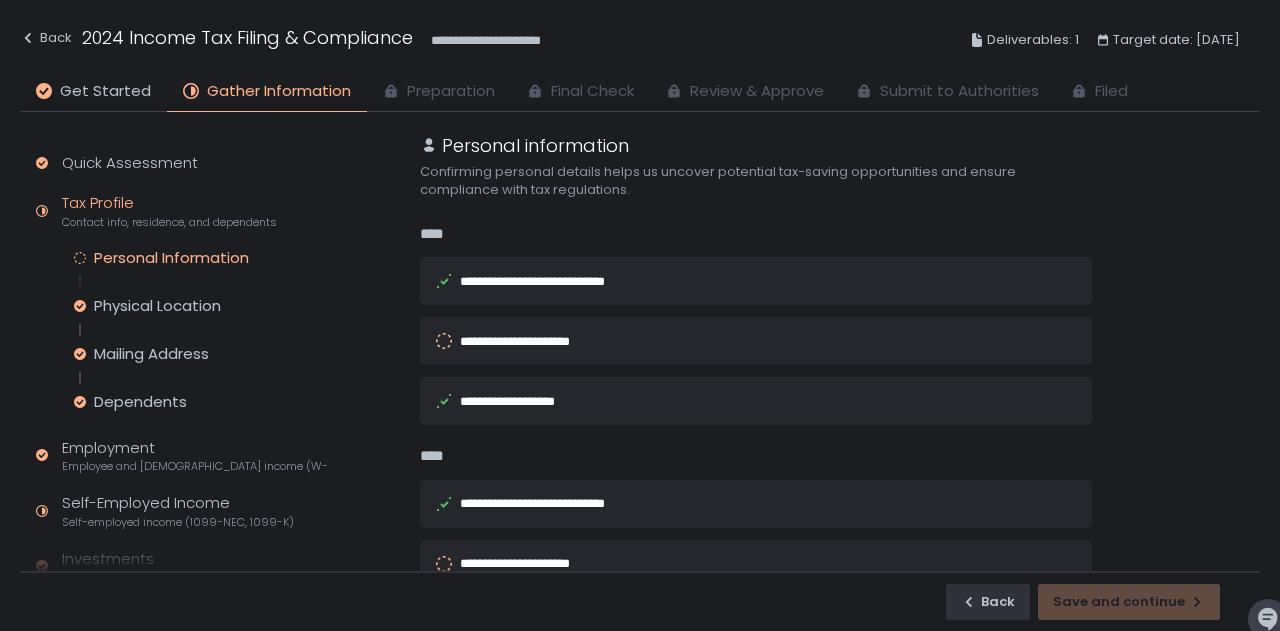 click on "**********" at bounding box center [521, 341] 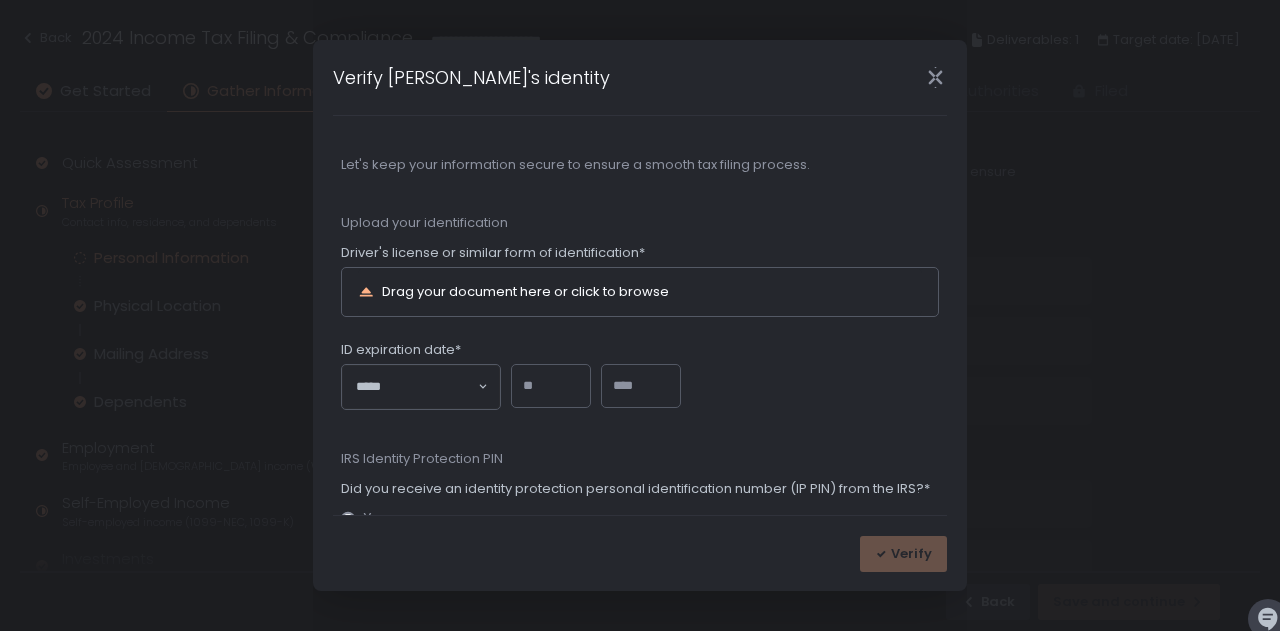 scroll, scrollTop: 69, scrollLeft: 0, axis: vertical 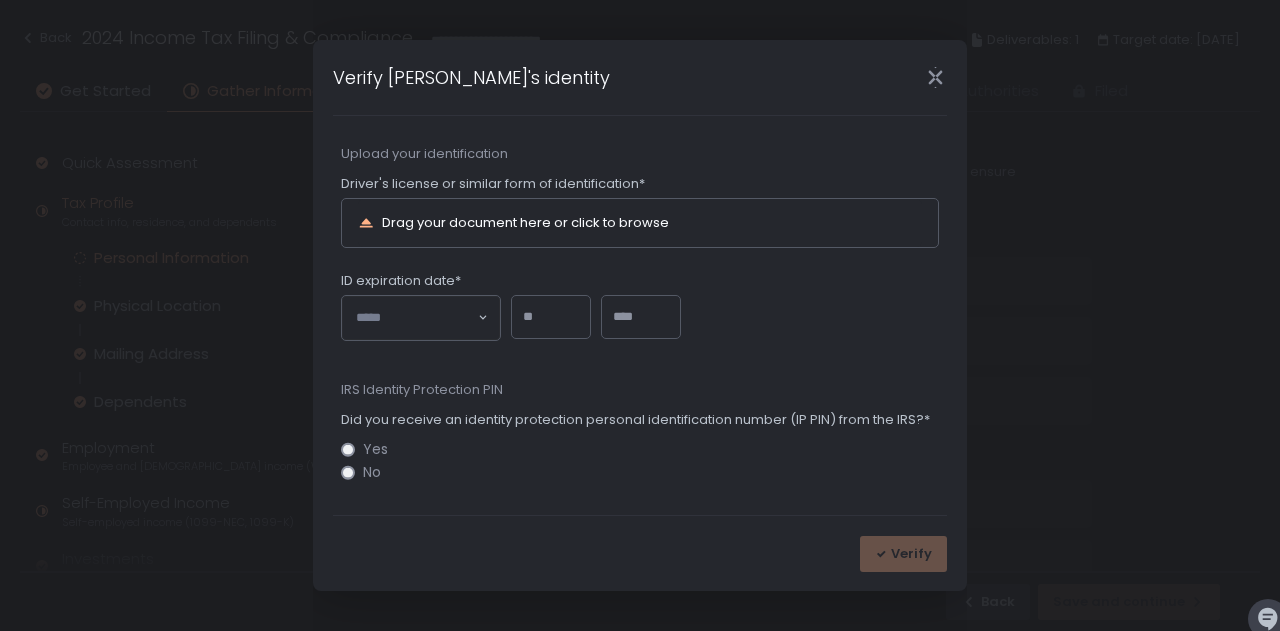 click on "Drag your document here or click to browse" at bounding box center [525, 223] 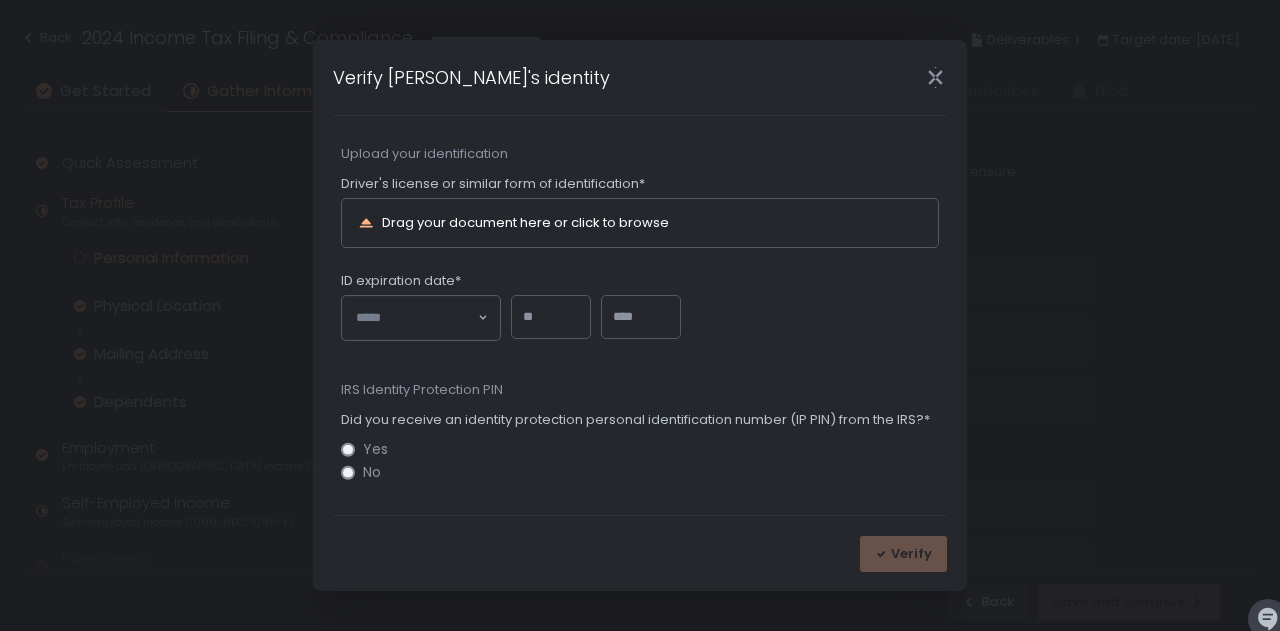 click on "Drag your document here or click to browse" at bounding box center (525, 223) 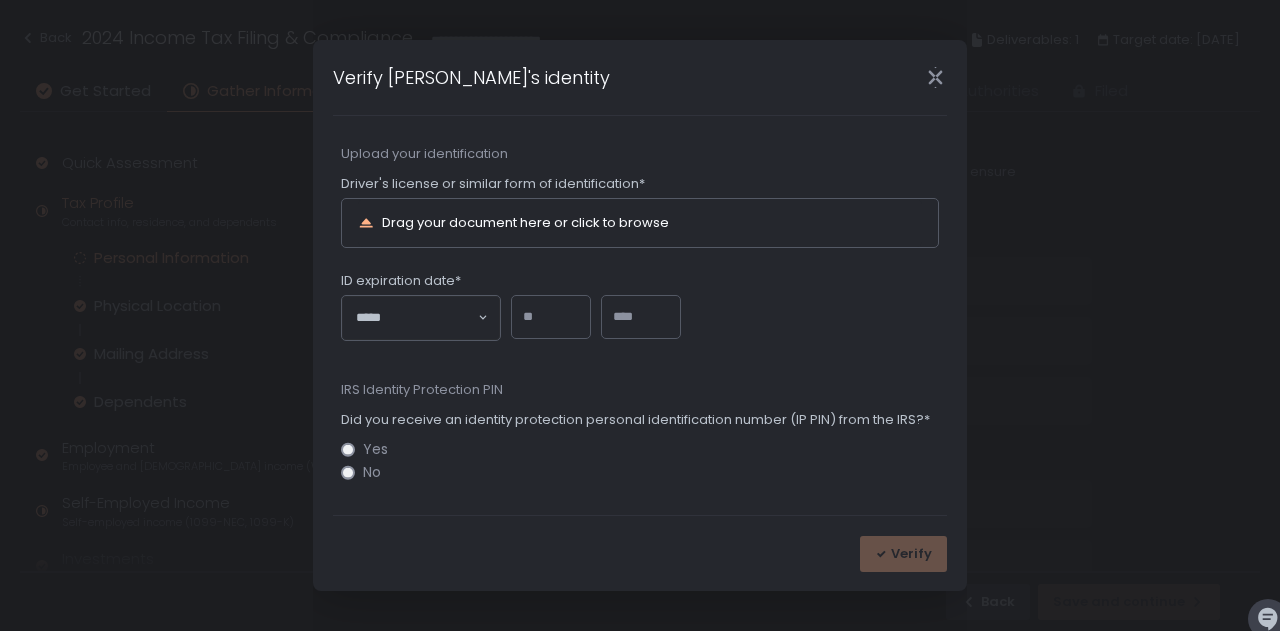 click 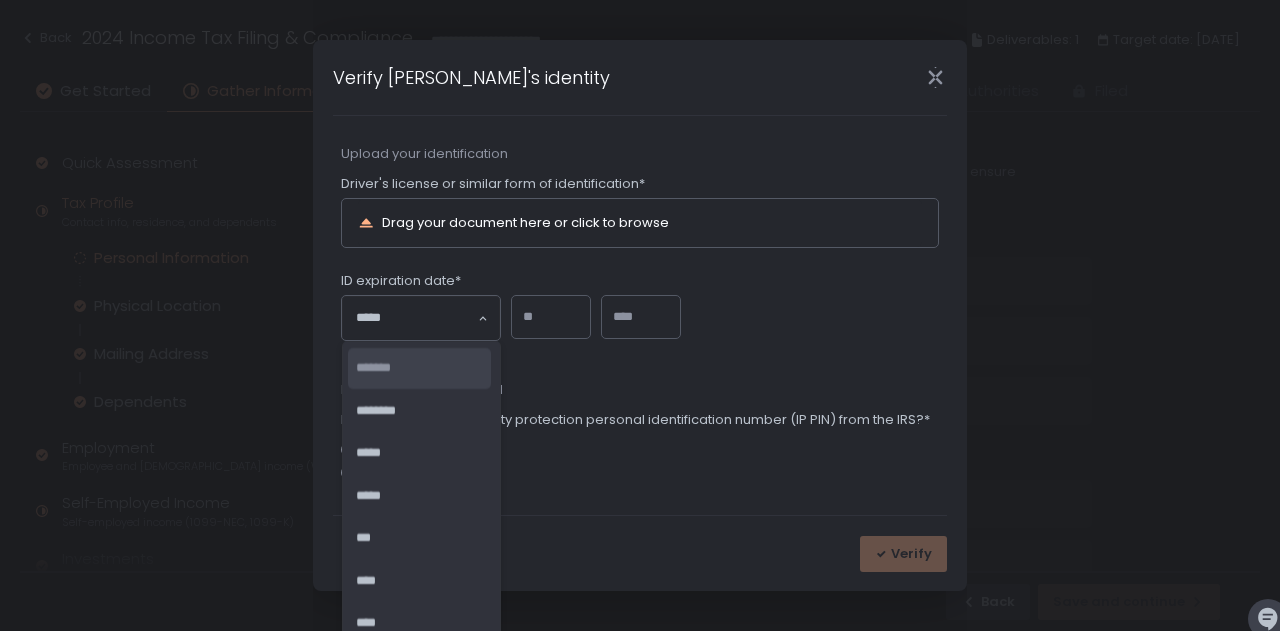 click on "*******" 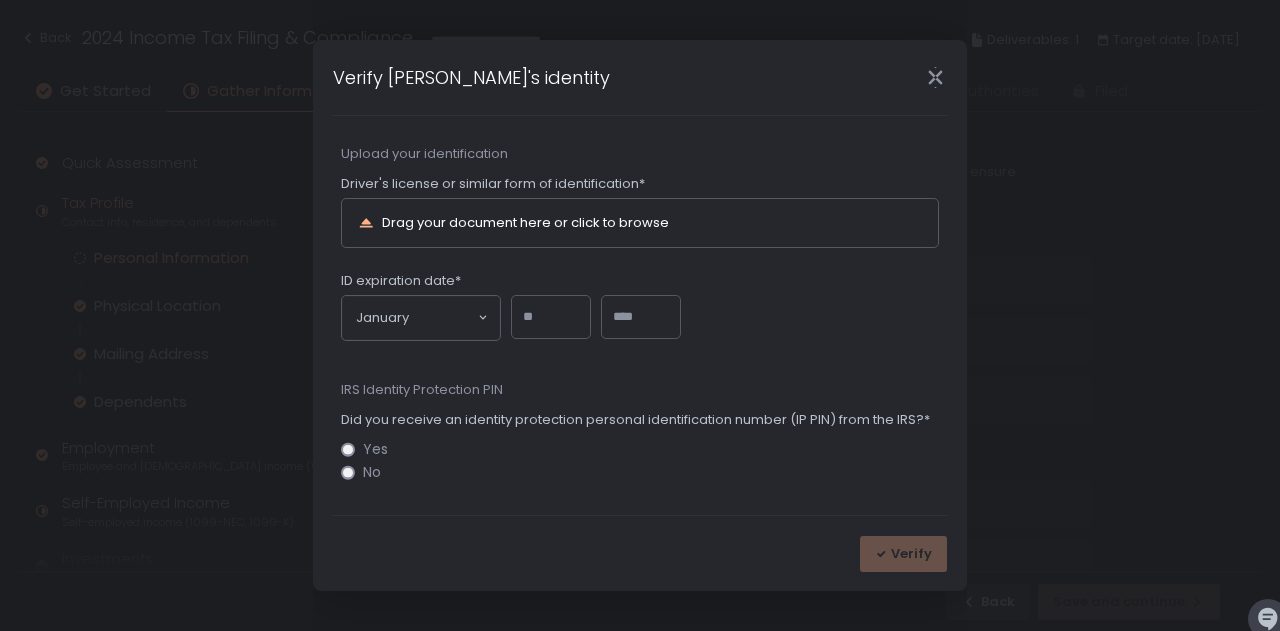 click at bounding box center [551, 317] 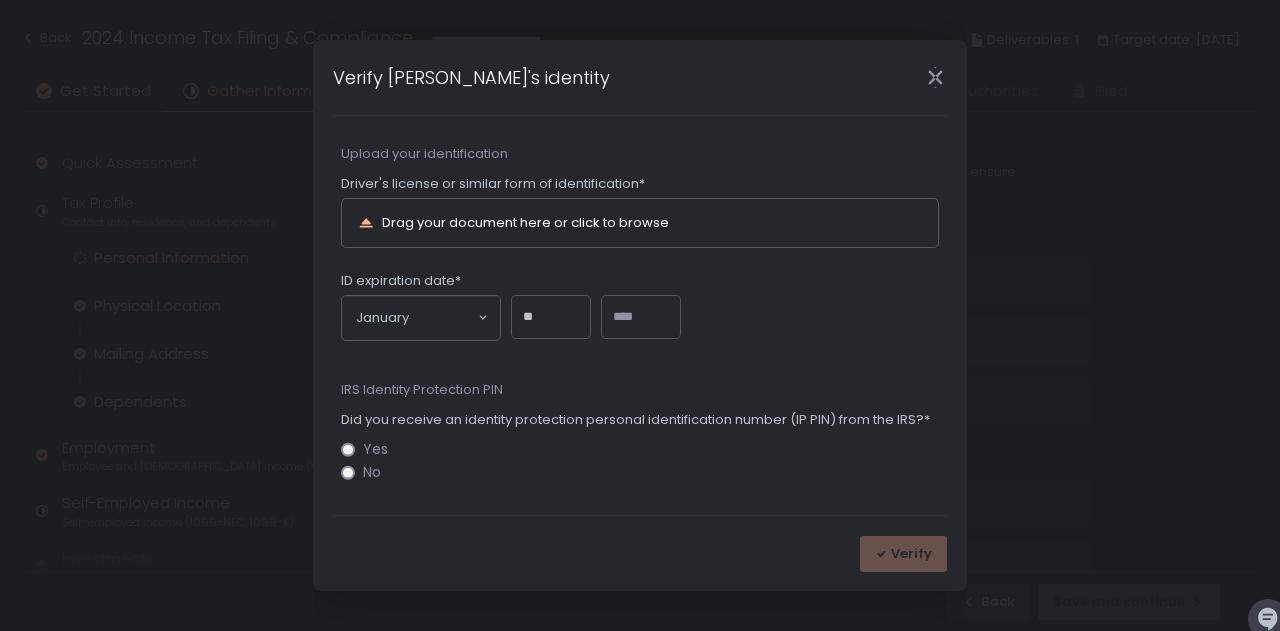 type on "**" 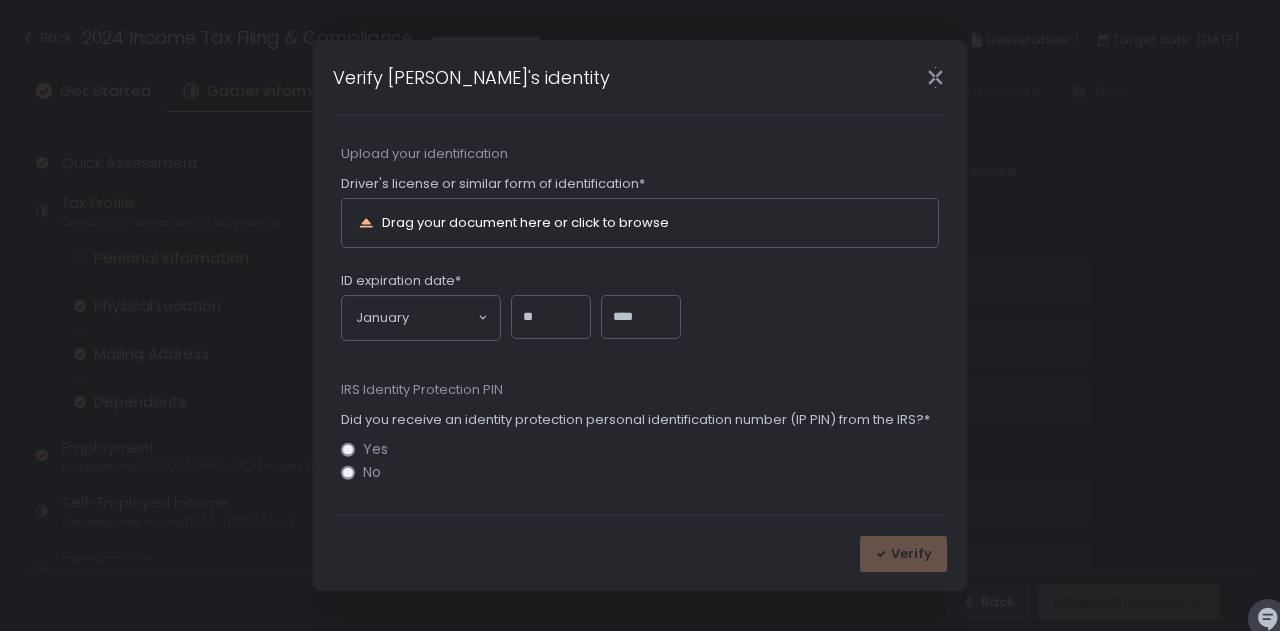 type on "****" 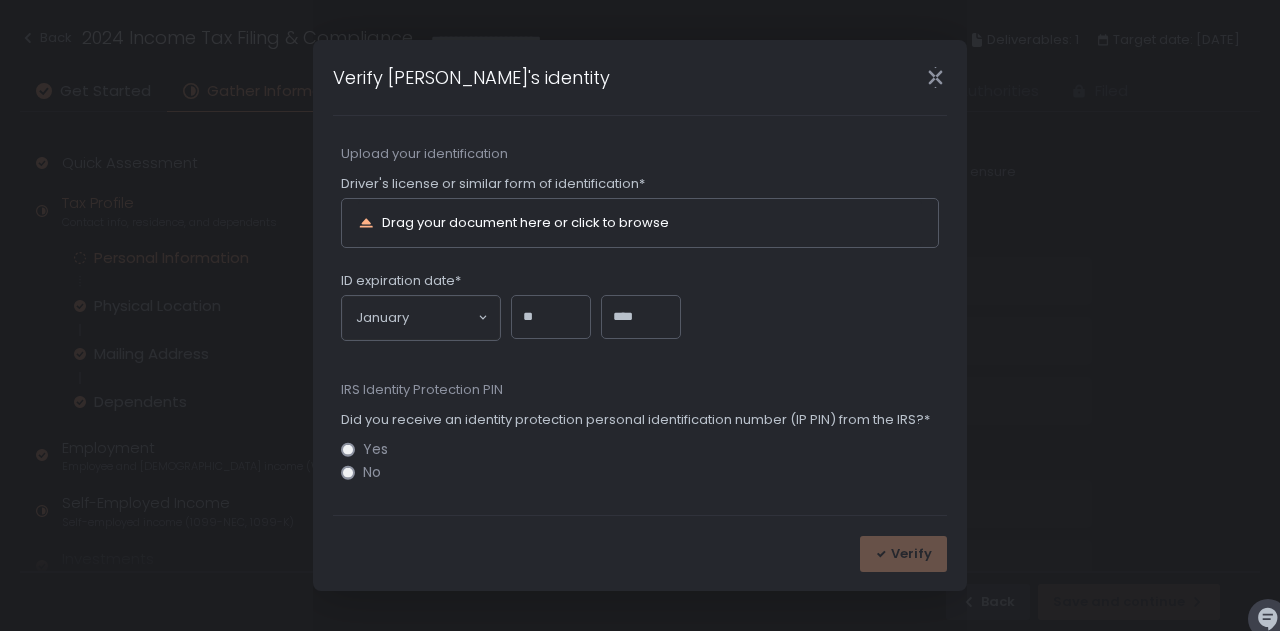 click on "Drag your document here or click to browse" at bounding box center (525, 222) 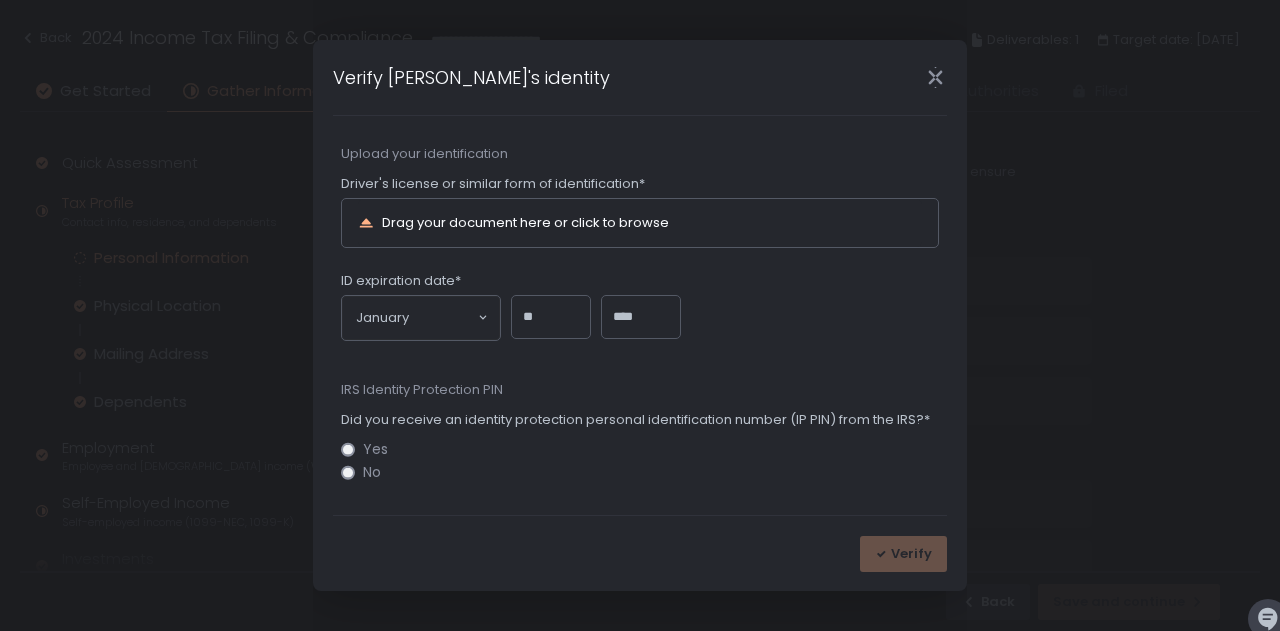click on "Verify" 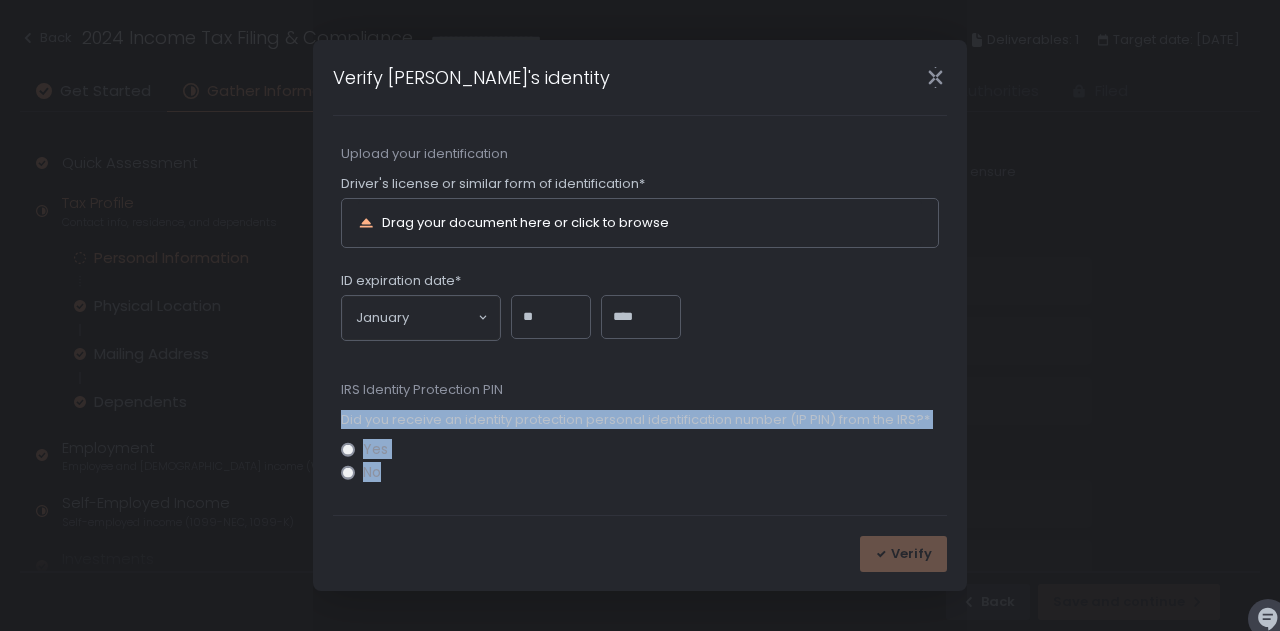 drag, startPoint x: 946, startPoint y: 475, endPoint x: 952, endPoint y: 367, distance: 108.16654 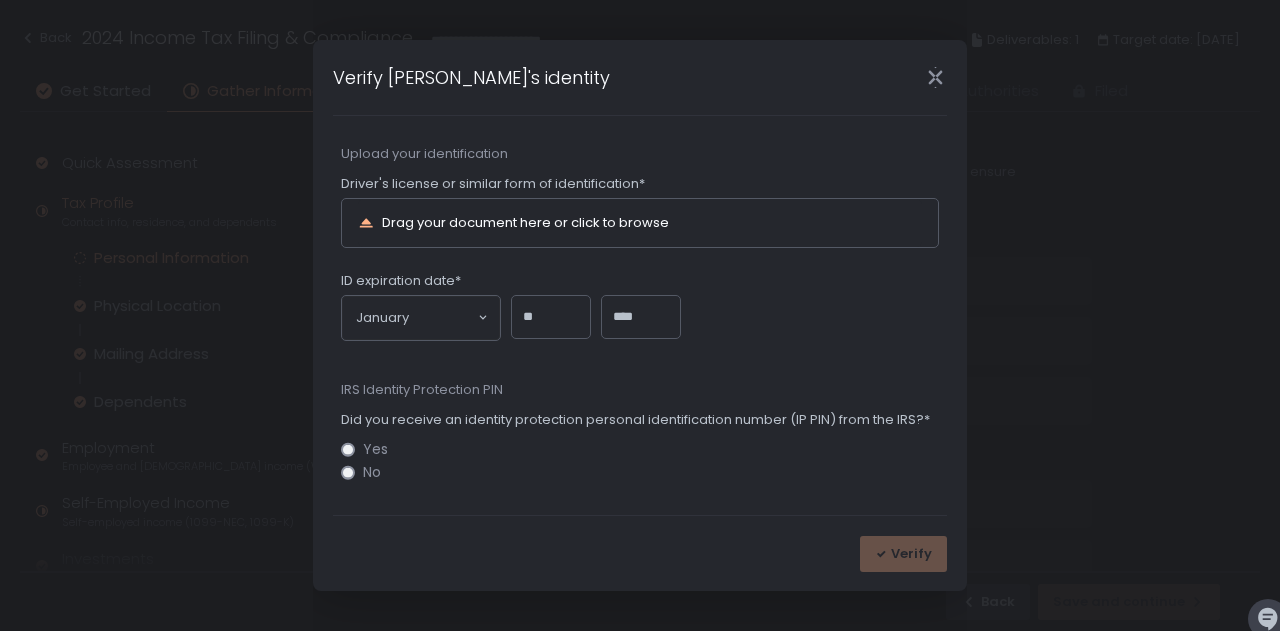 click on "Verify [PERSON_NAME]'s identity Let's keep your information secure to ensure a smooth tax filing process. Upload your identification Driver's license or similar form of identification*  Drag your document here or click to browse ID expiration date*    January Loading...   **   **** IRS Identity Protection PIN Did you receive an identity protection personal identification number (IP PIN) from the IRS?*  Yes No Verify" at bounding box center [640, 315] 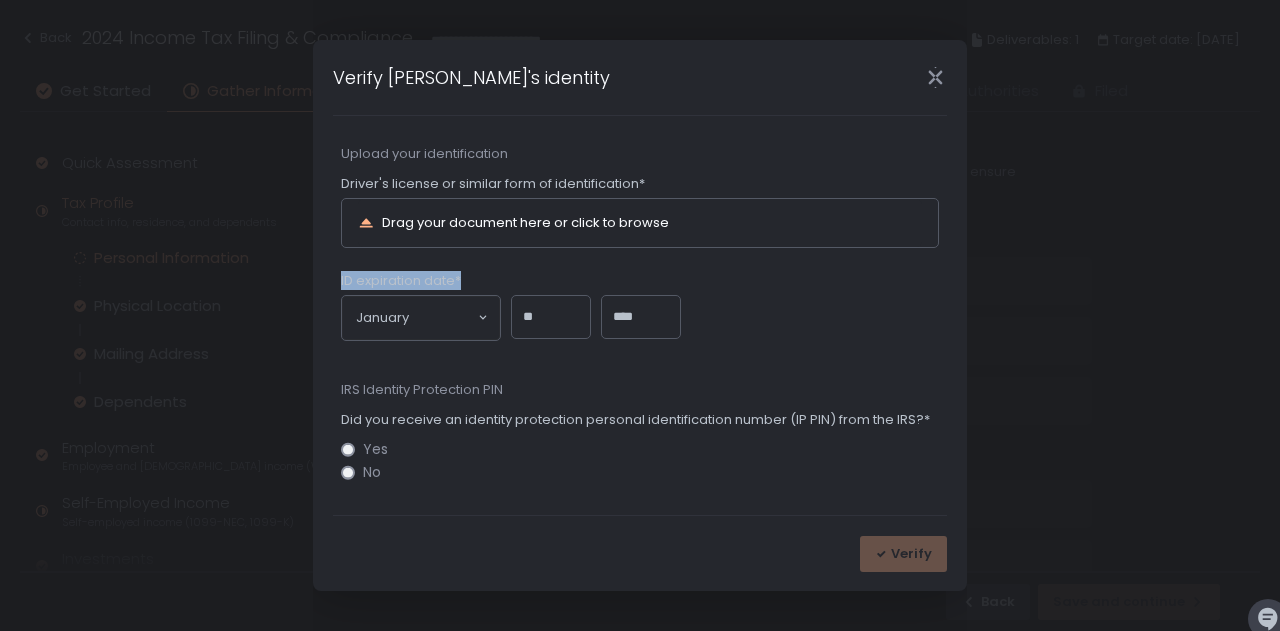 drag, startPoint x: 938, startPoint y: 274, endPoint x: 946, endPoint y: 236, distance: 38.832977 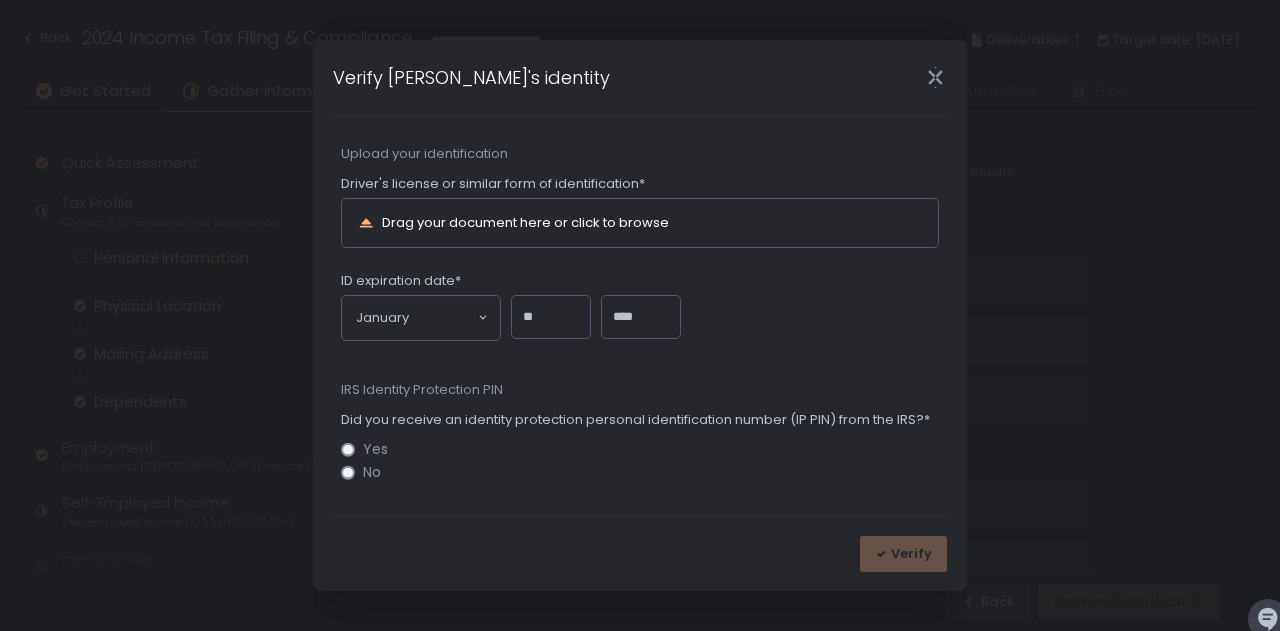 click on "Let's keep your information secure to ensure a smooth tax filing process. Upload your identification Driver's license or similar form of identification*  Drag your document here or click to browse ID expiration date*    January Loading...   **   **** IRS Identity Protection PIN Did you receive an identity protection personal identification number (IP PIN) from the IRS?*  Yes No" at bounding box center (640, 315) 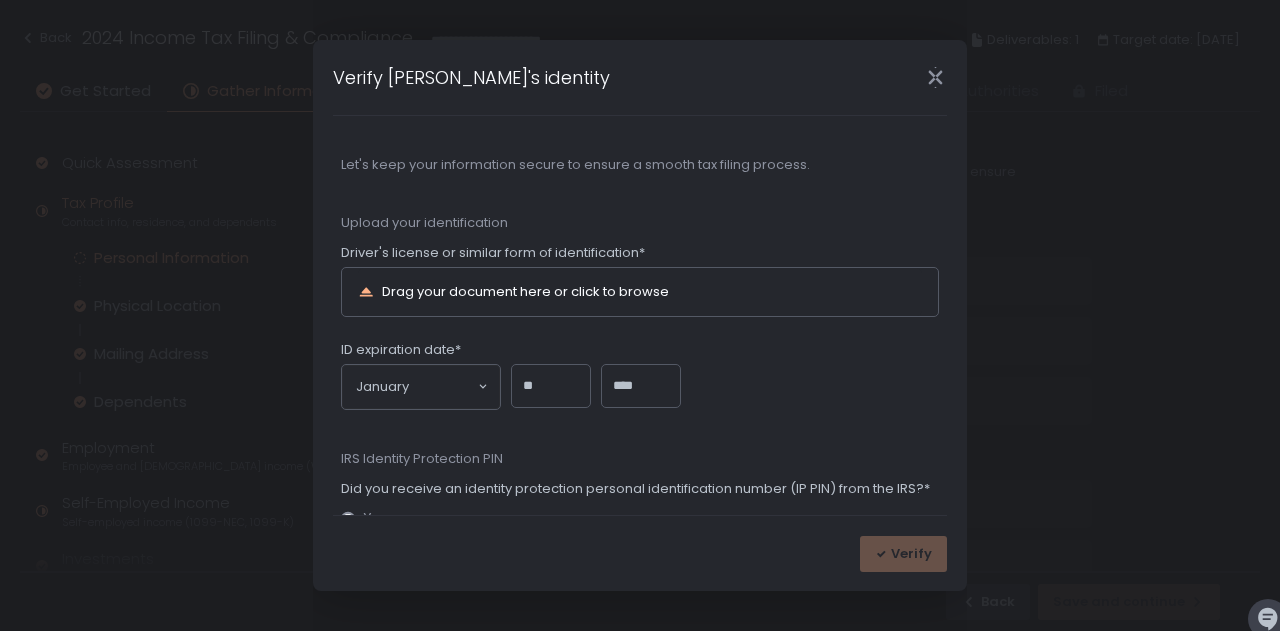 click on "Drag your document here or click to browse" at bounding box center [525, 291] 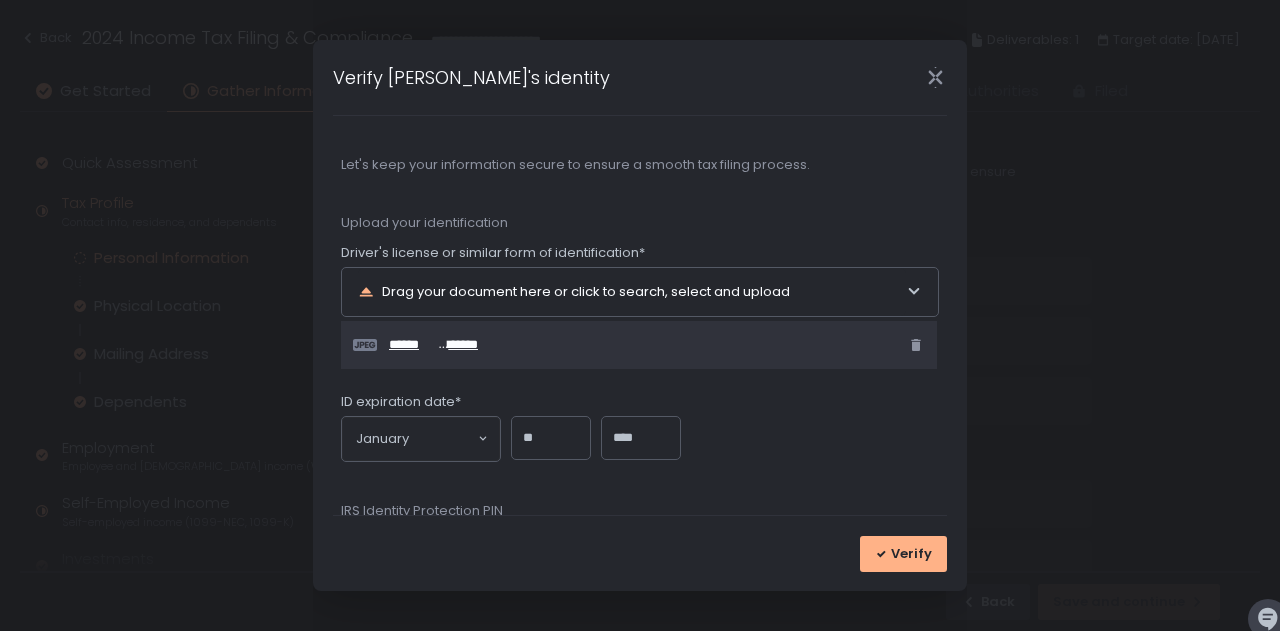 click on "********" at bounding box center (458, 345) 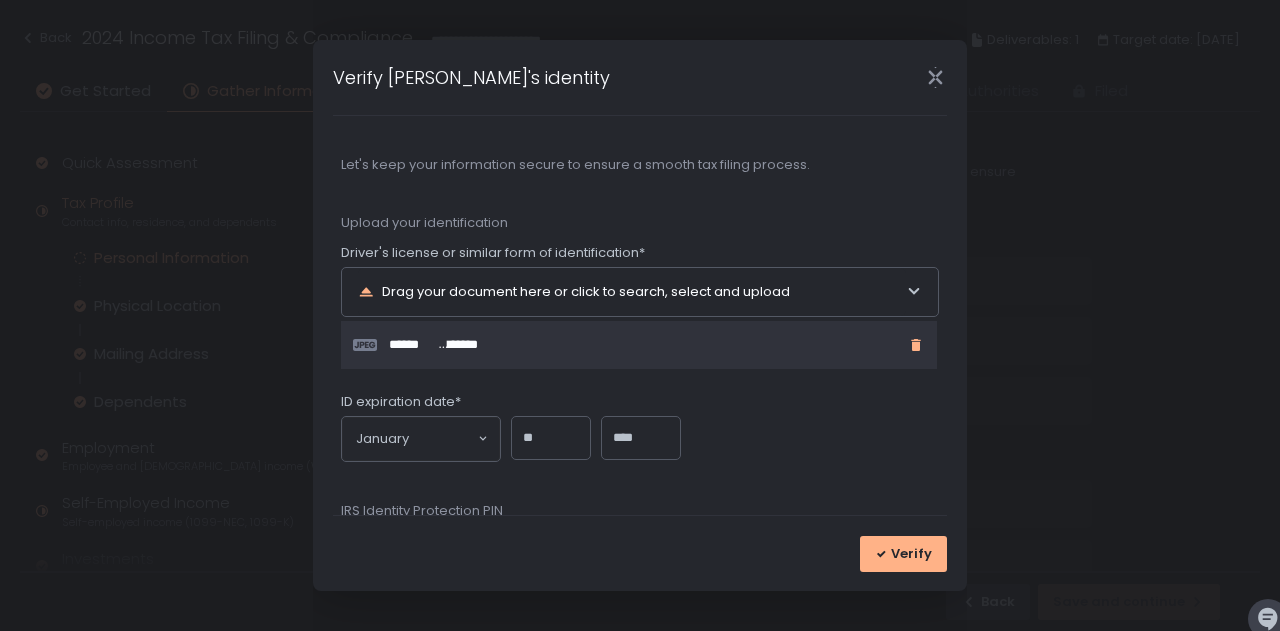 click 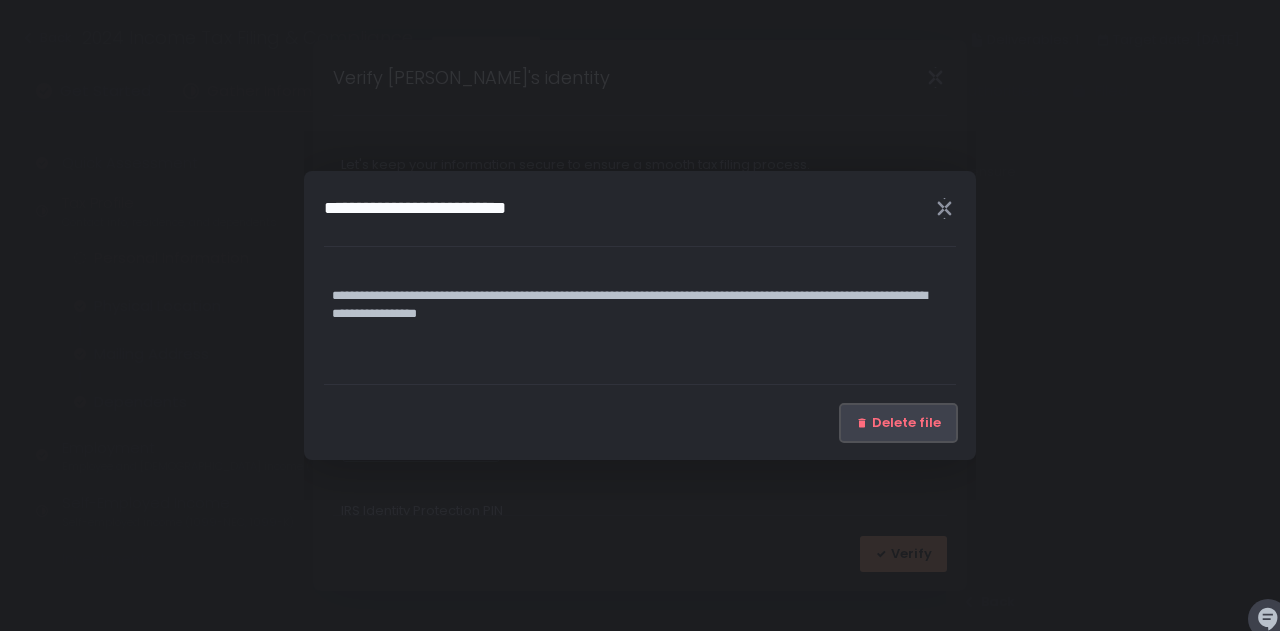 click on "Delete file" at bounding box center (906, 423) 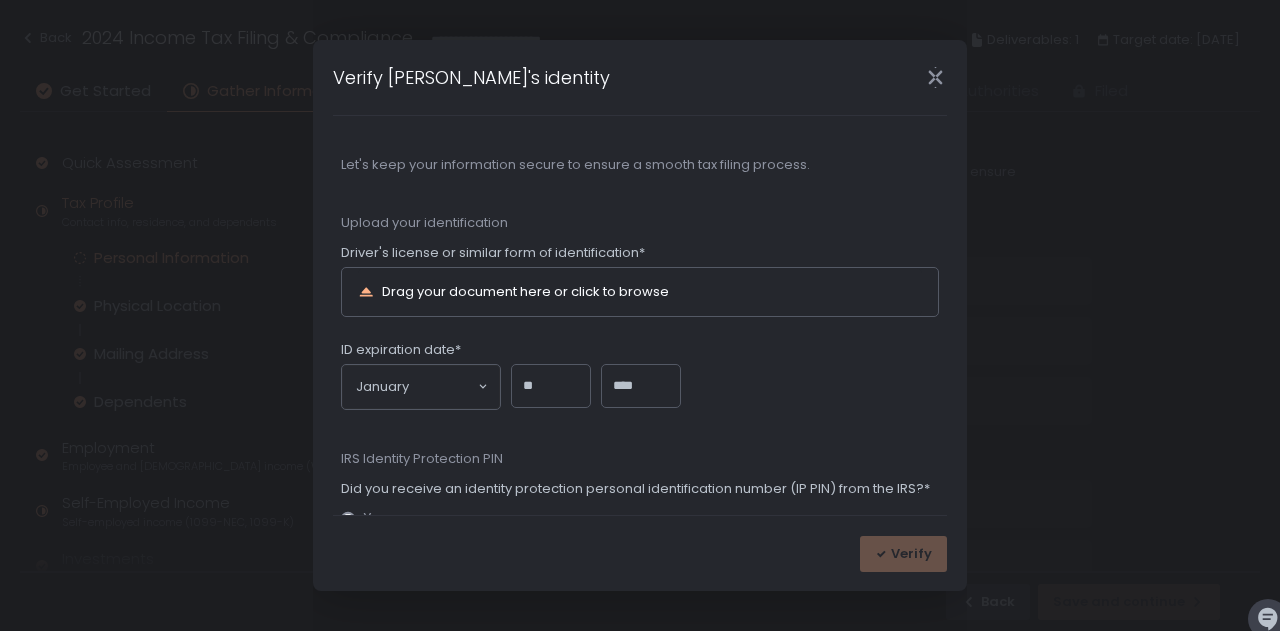 click on "Drag your document here or click to browse" at bounding box center [525, 291] 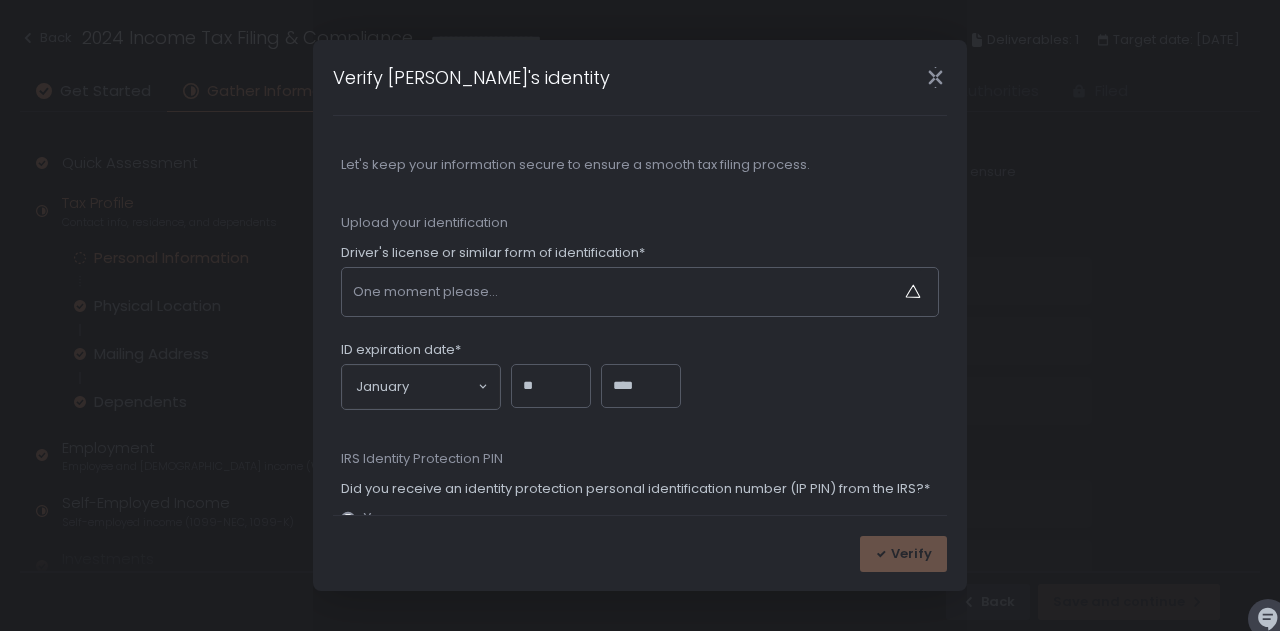 click on "Verify [PERSON_NAME]'s identity" 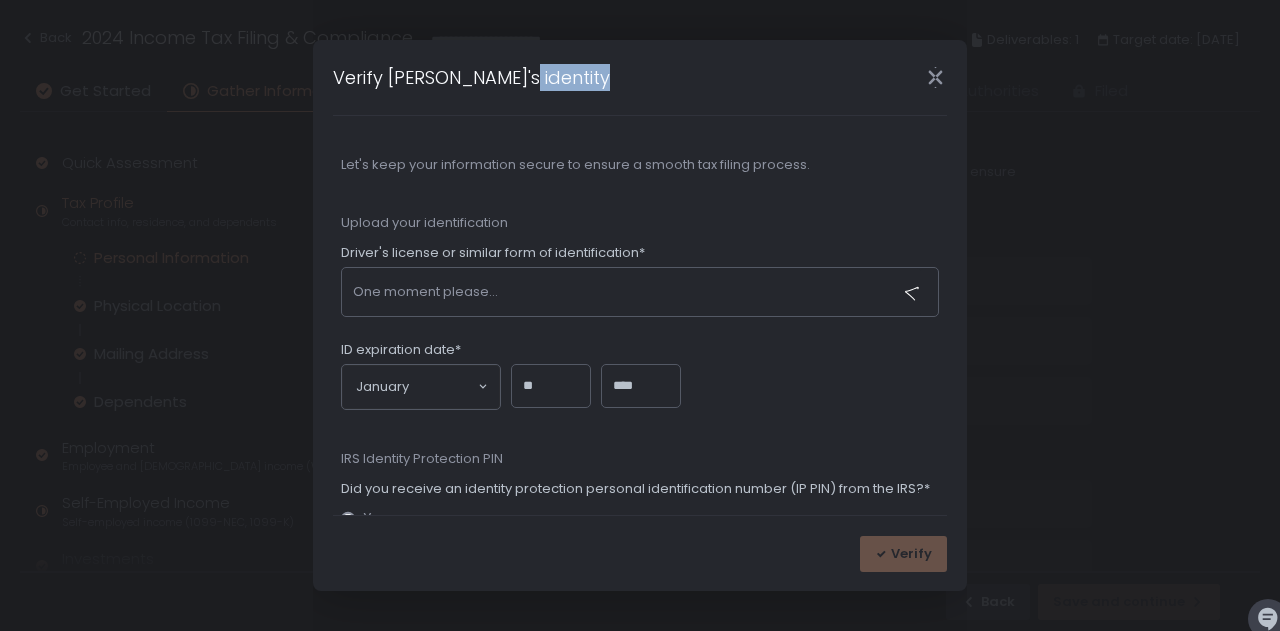 click on "Verify [PERSON_NAME]'s identity" 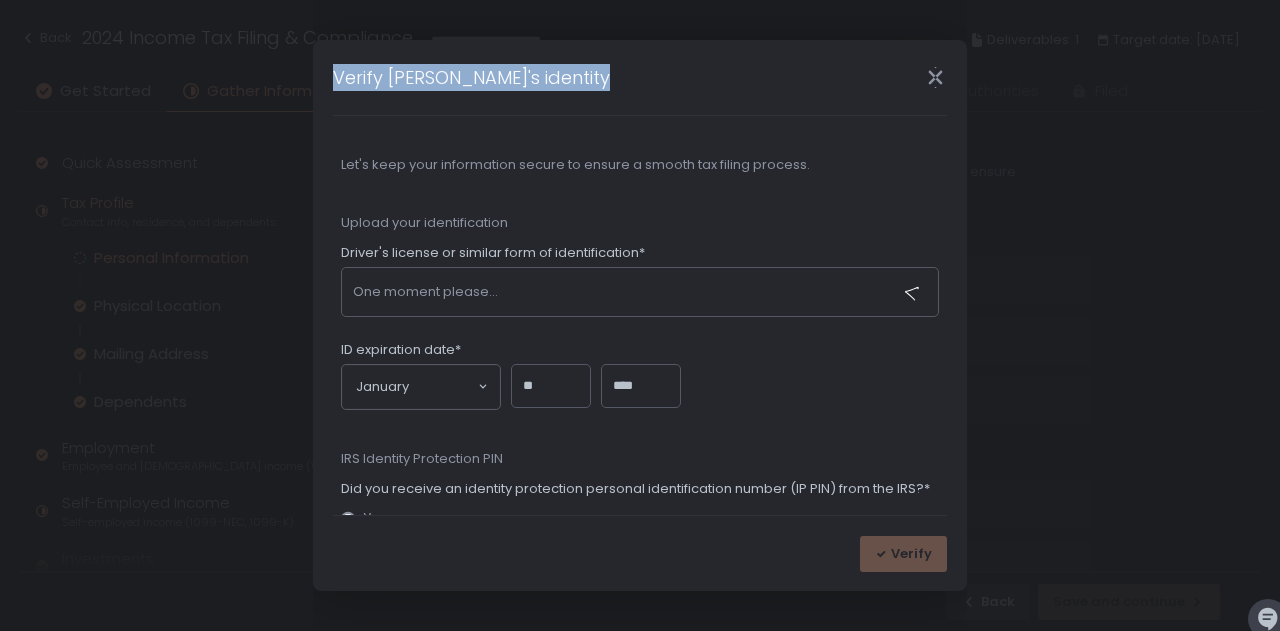 click on "Verify [PERSON_NAME]'s identity" 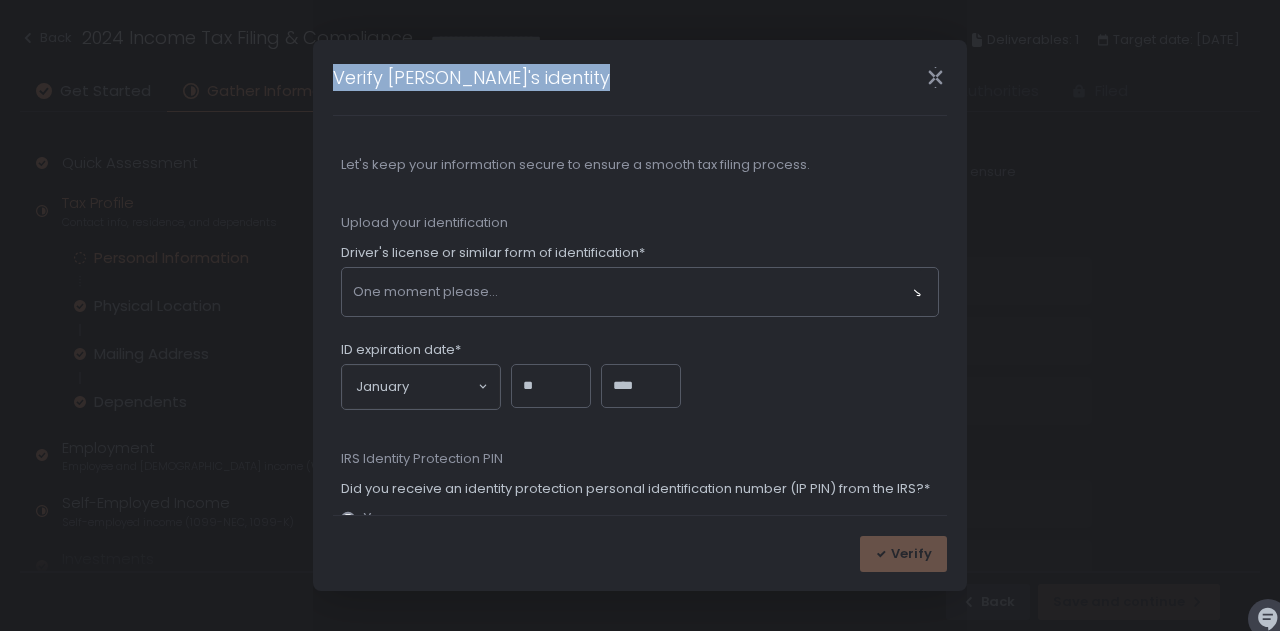 click on "Verify [PERSON_NAME]'s identity" 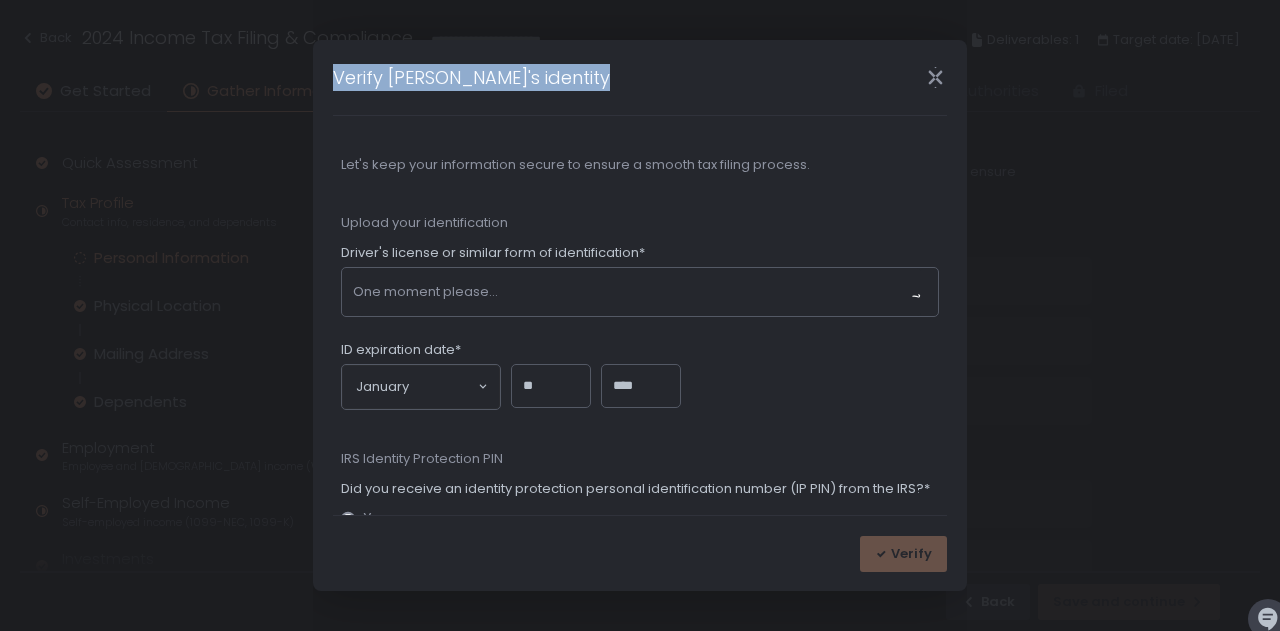 click on "Verify [PERSON_NAME]'s identity" 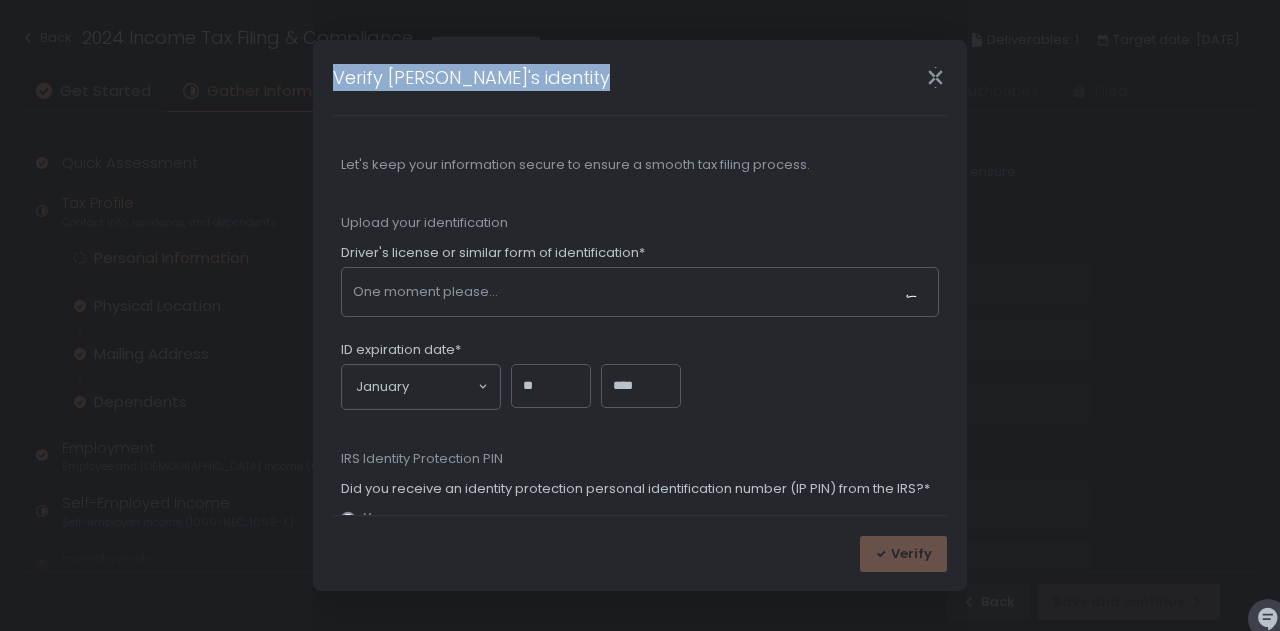 click on "Verify [PERSON_NAME]'s identity" 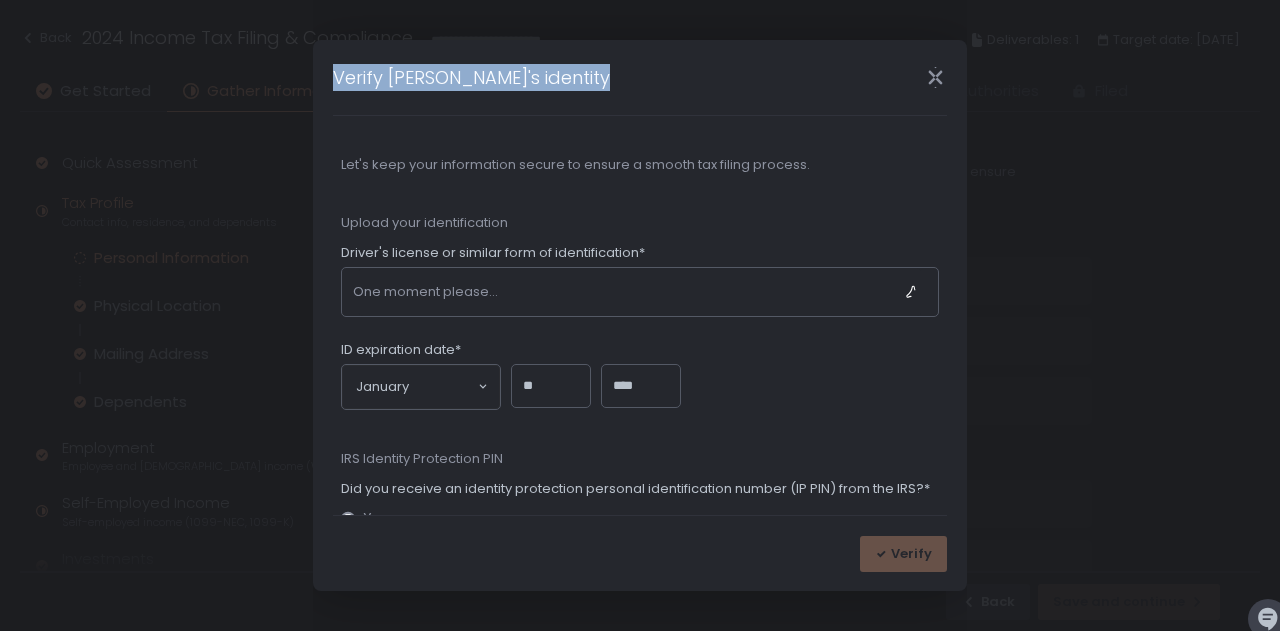 click on "Verify [PERSON_NAME]'s identity" 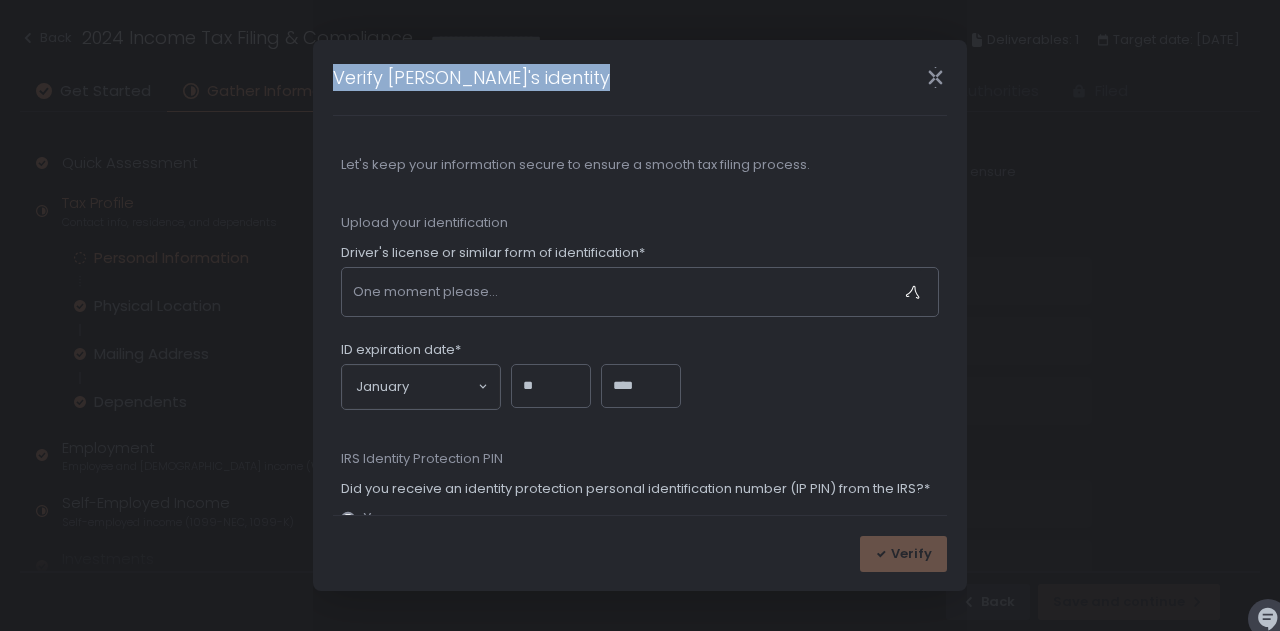 click on "Verify [PERSON_NAME]'s identity" 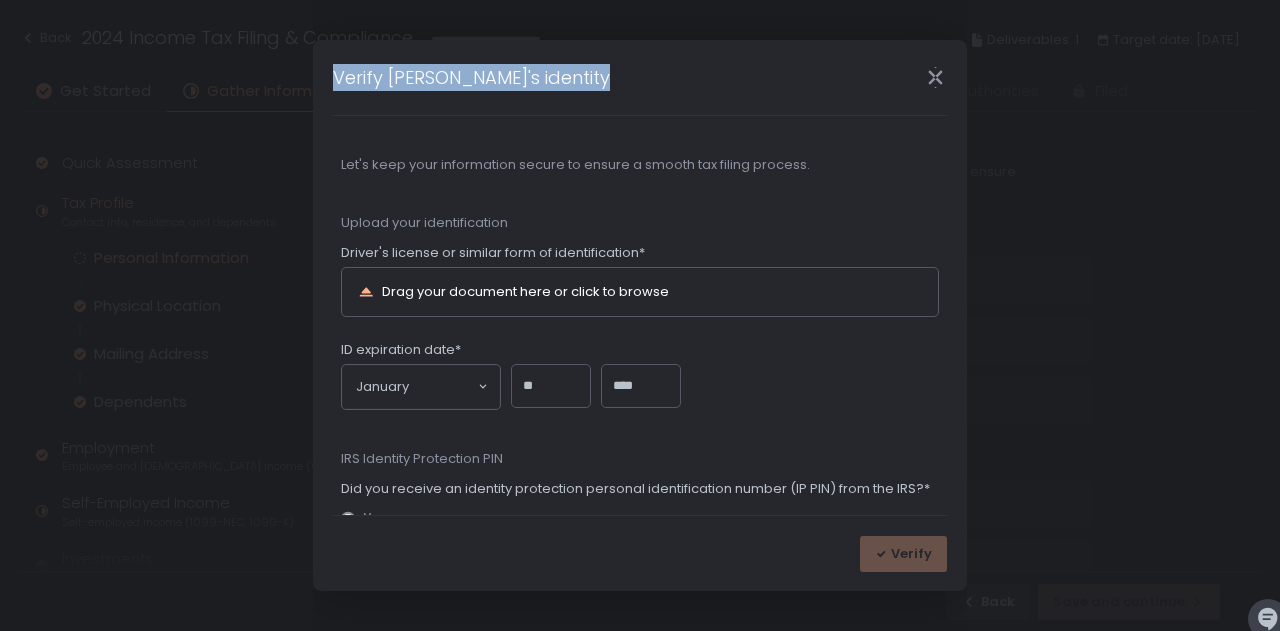 click on "Verify [PERSON_NAME]'s identity" 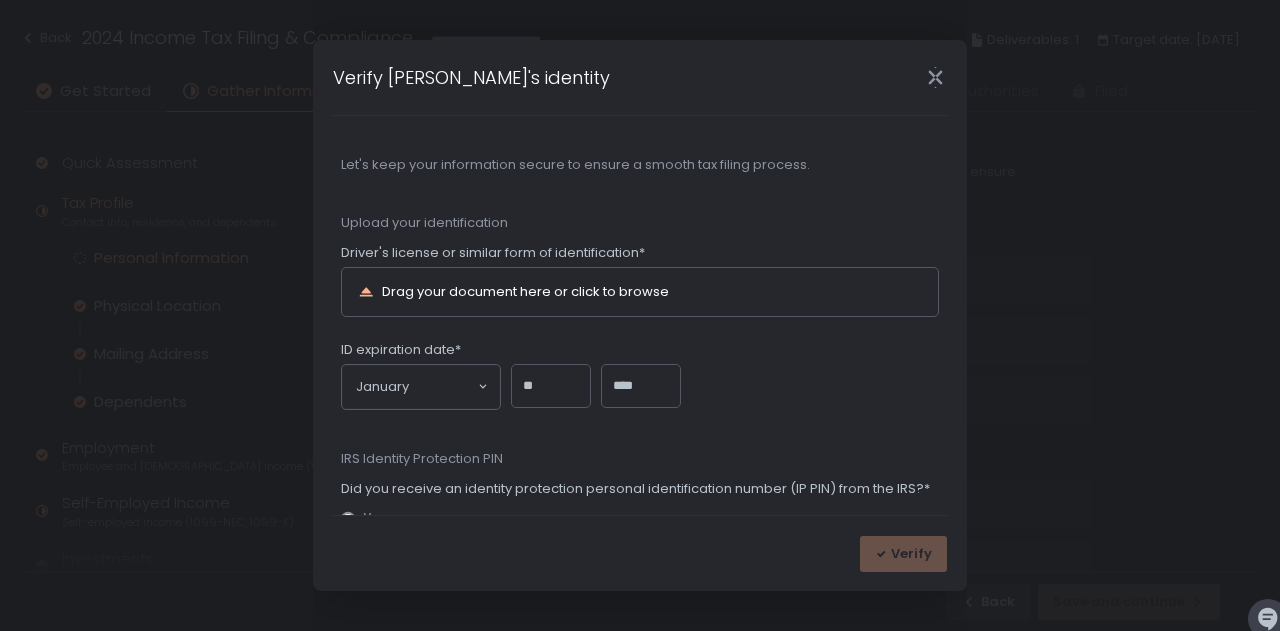 click on "Verify" at bounding box center [640, 553] 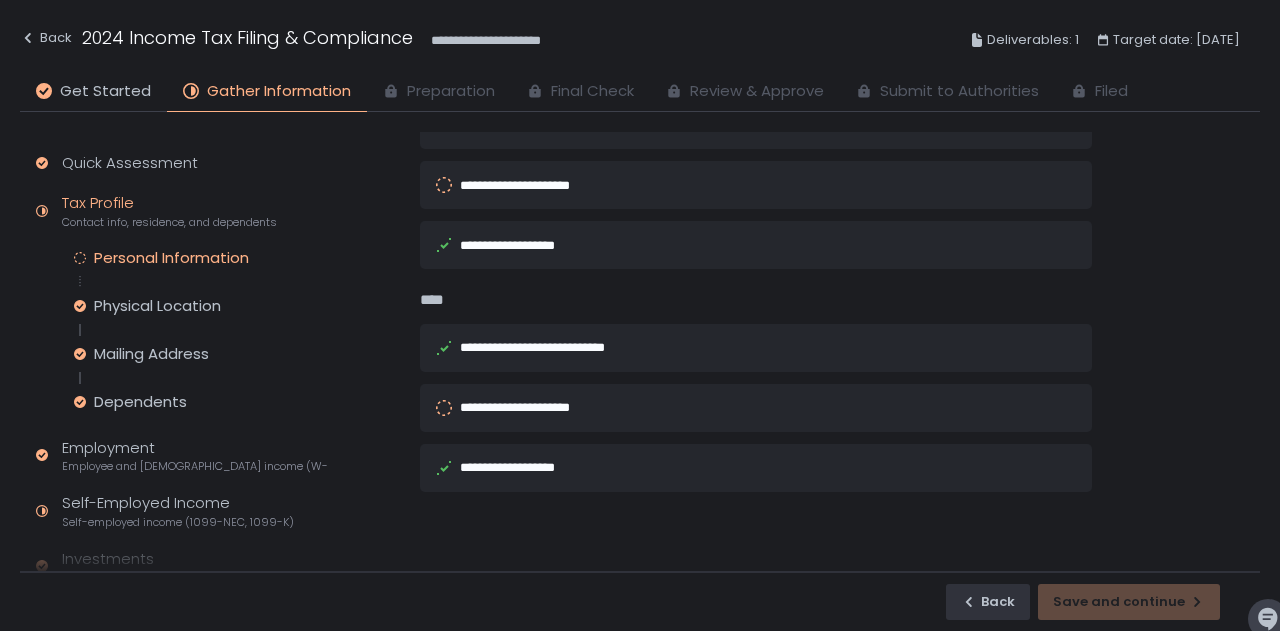 scroll, scrollTop: 0, scrollLeft: 0, axis: both 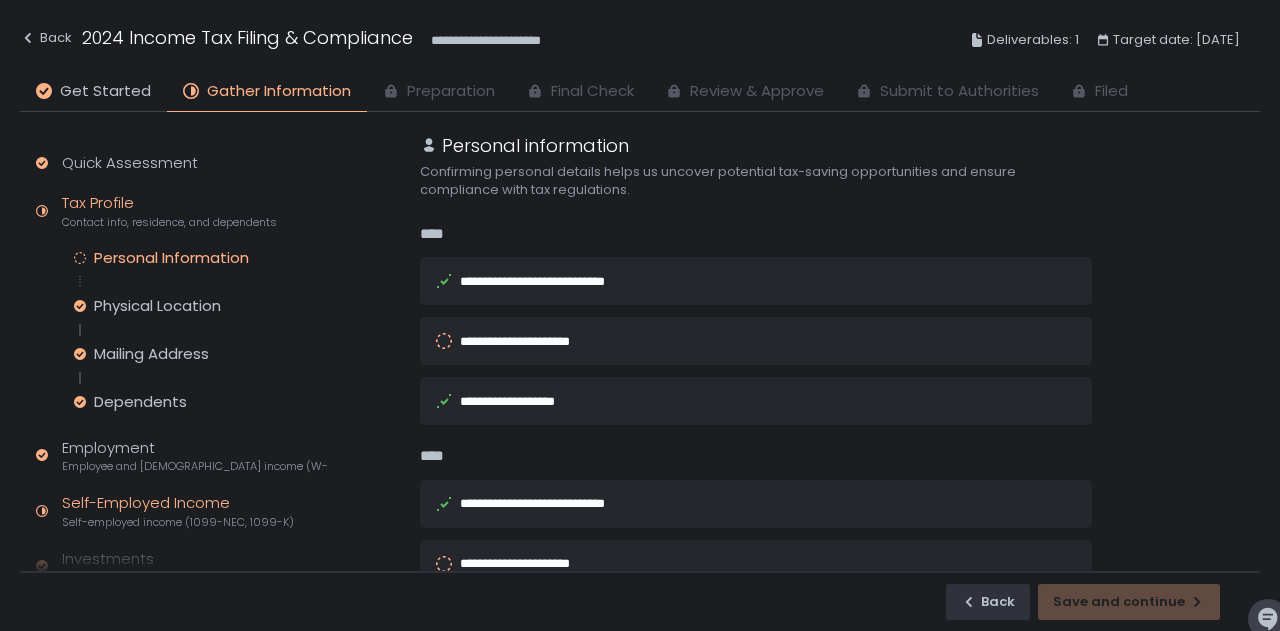 click on "Self-Employed Income Self-employed income (1099-NEC, 1099-K)" 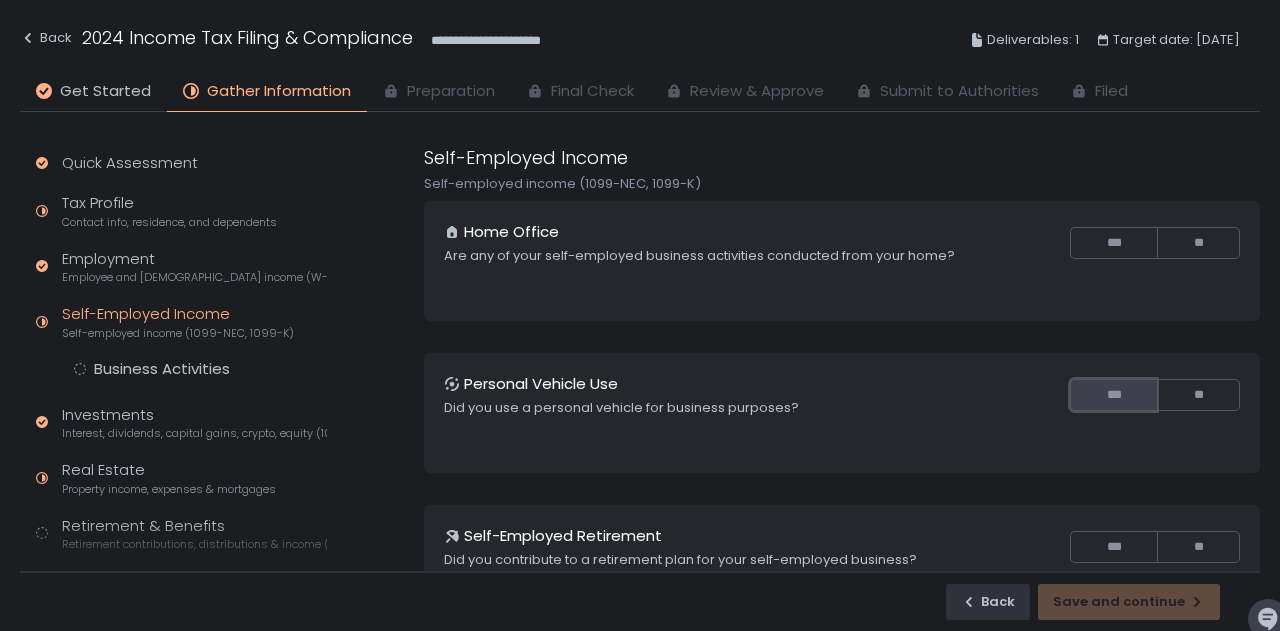 click on "***" at bounding box center (1113, 395) 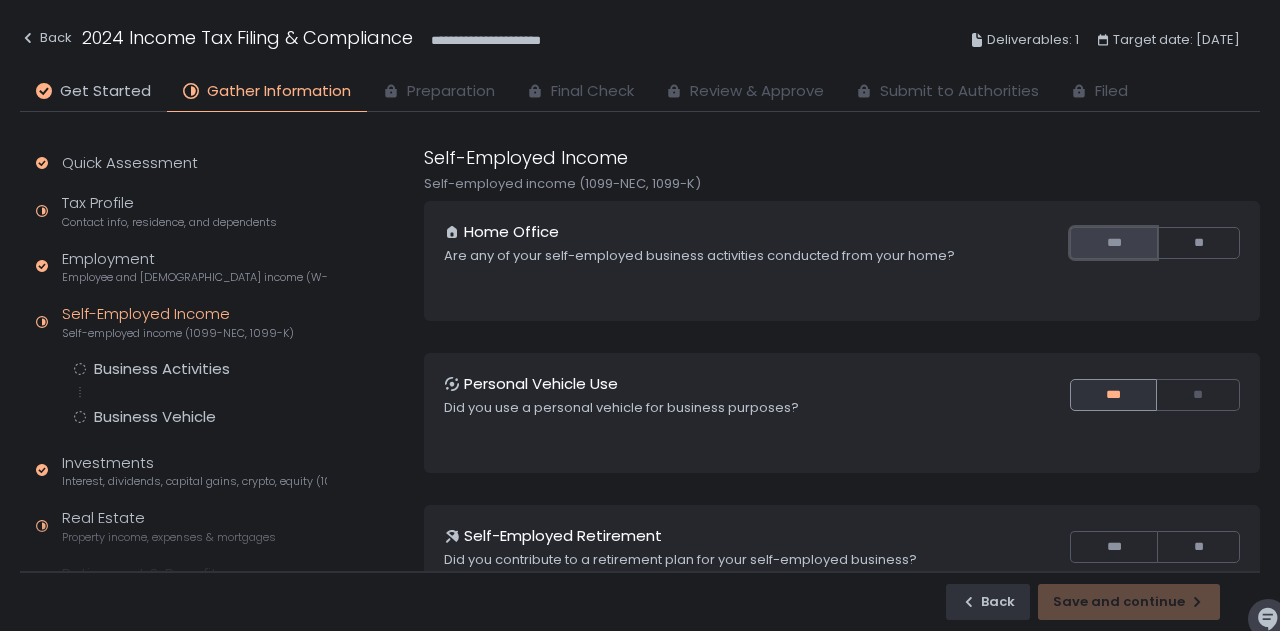 click on "***" at bounding box center [1113, 243] 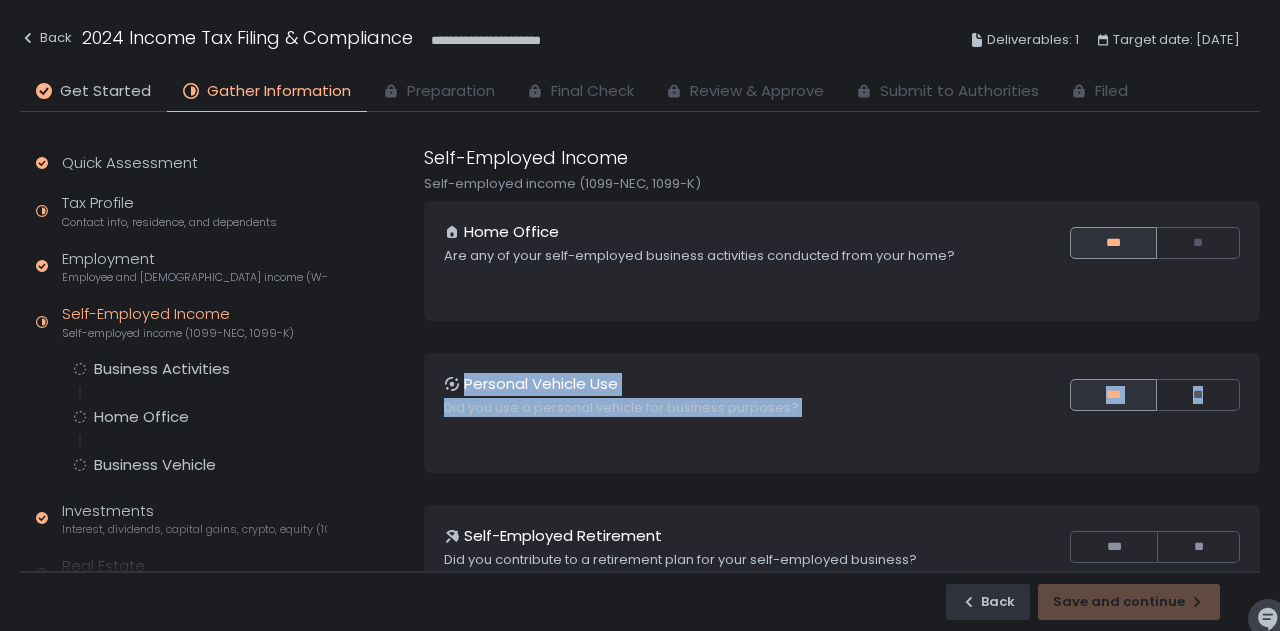 drag, startPoint x: 1261, startPoint y: 309, endPoint x: 1258, endPoint y: 357, distance: 48.09366 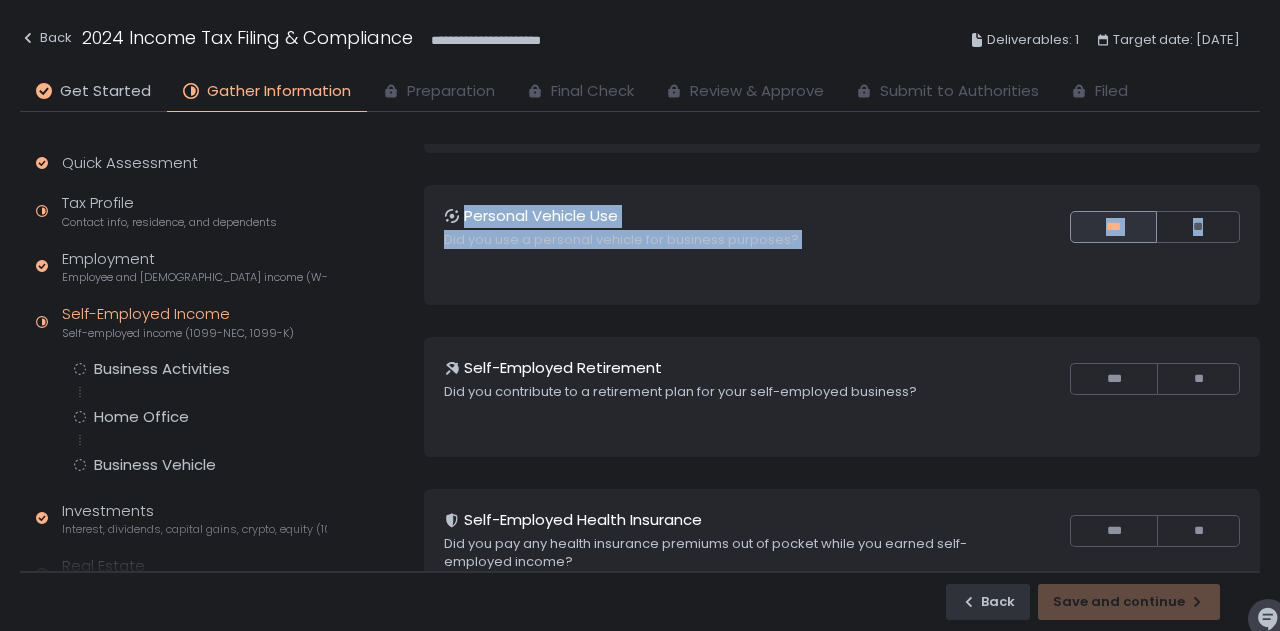 scroll, scrollTop: 180, scrollLeft: 0, axis: vertical 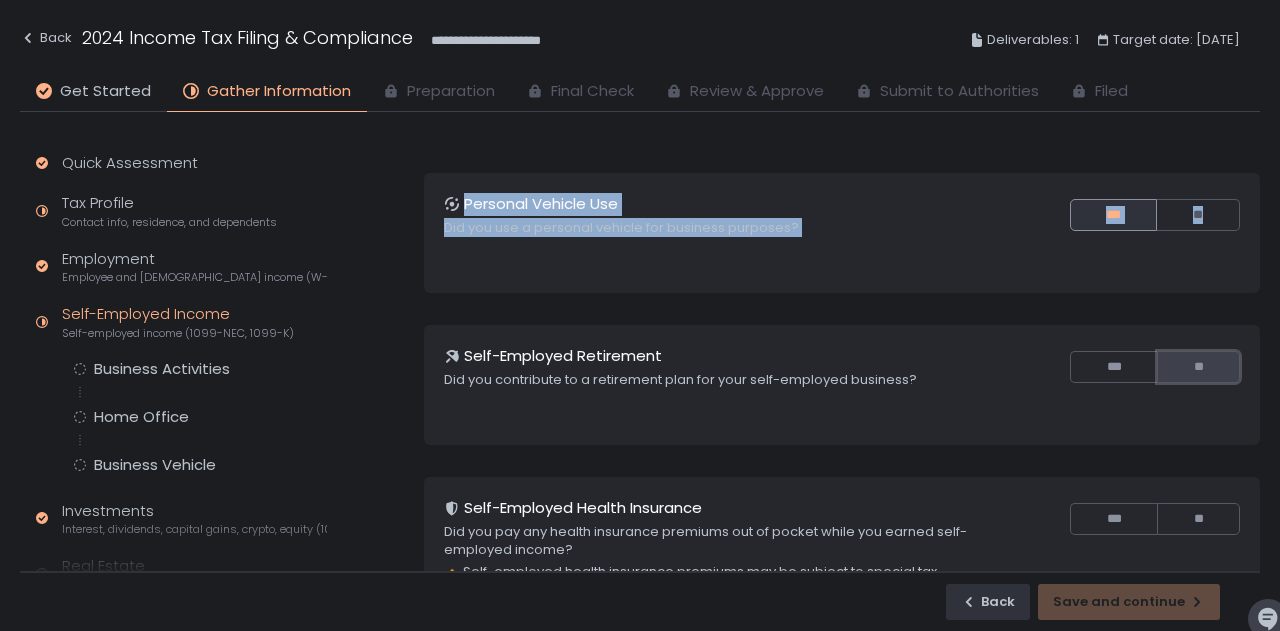 click on "**" at bounding box center (1198, 367) 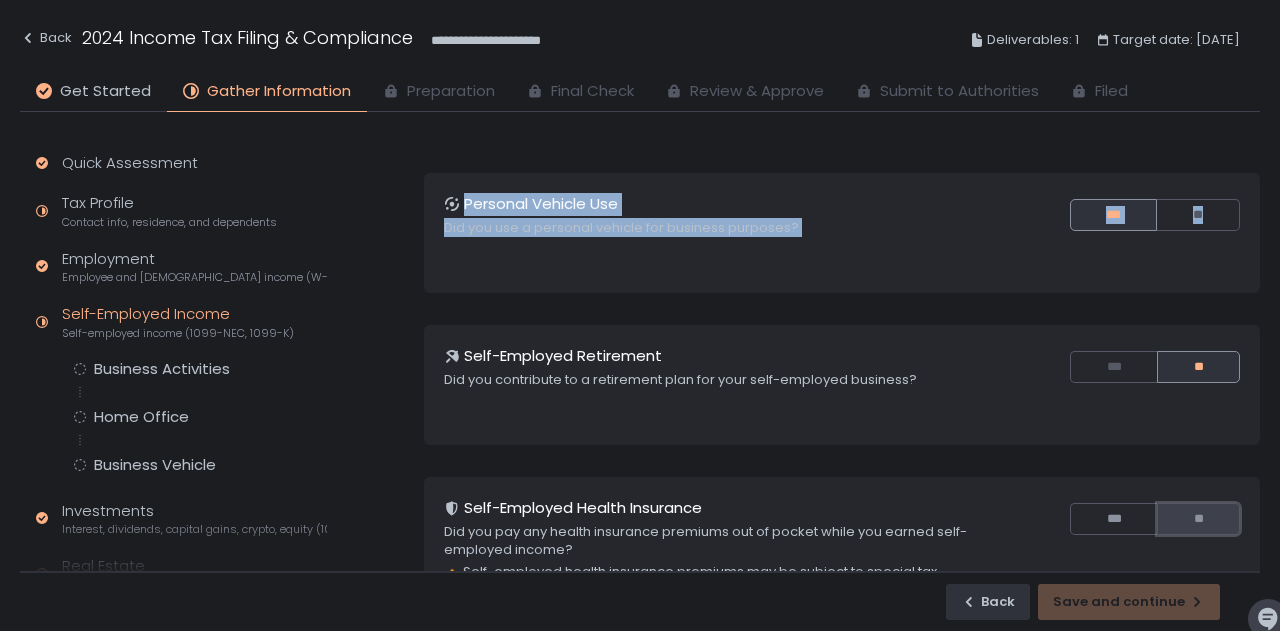 click on "**" at bounding box center (1198, 519) 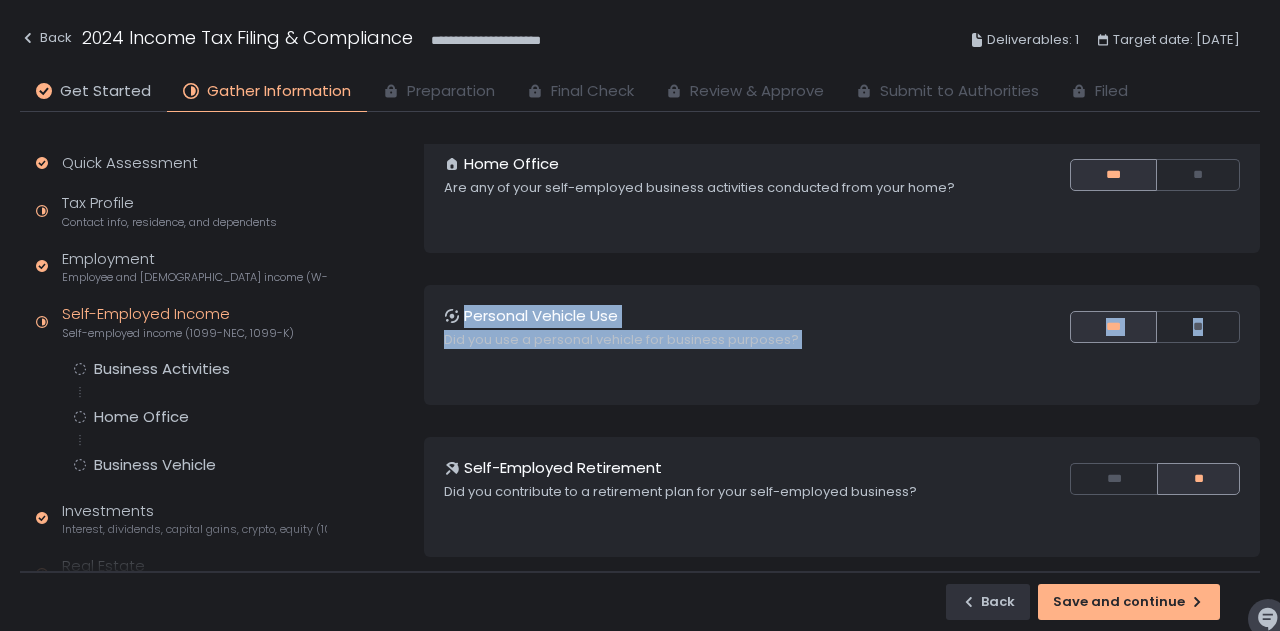 scroll, scrollTop: 0, scrollLeft: 0, axis: both 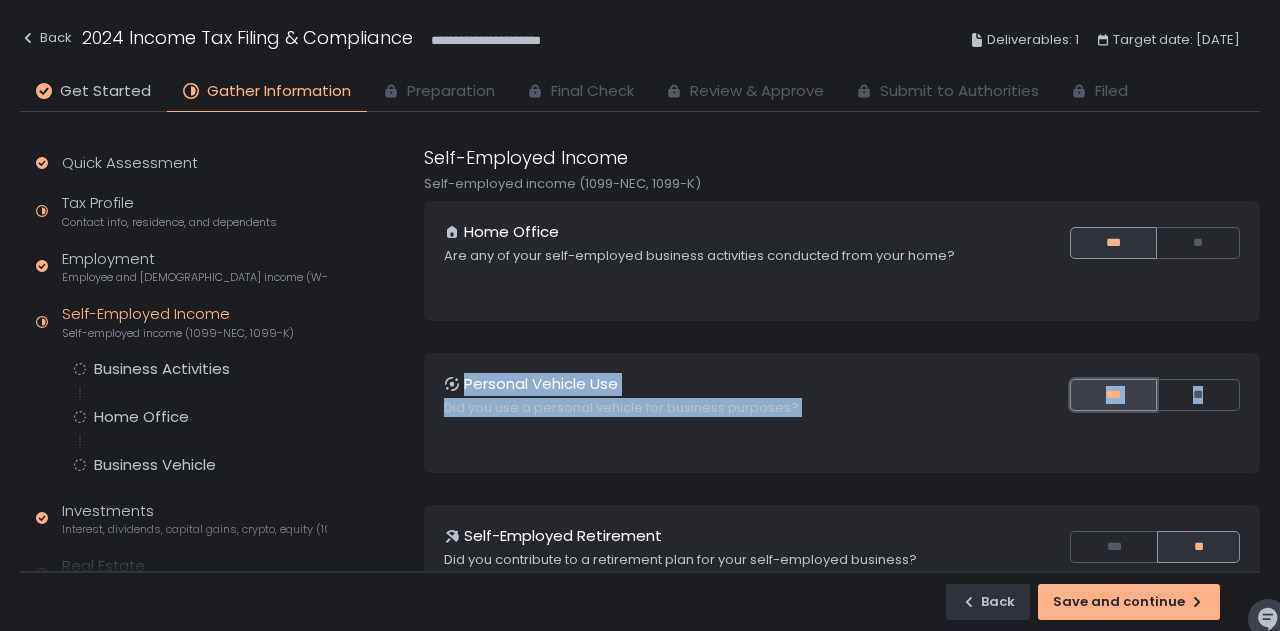click on "***" at bounding box center [1113, 395] 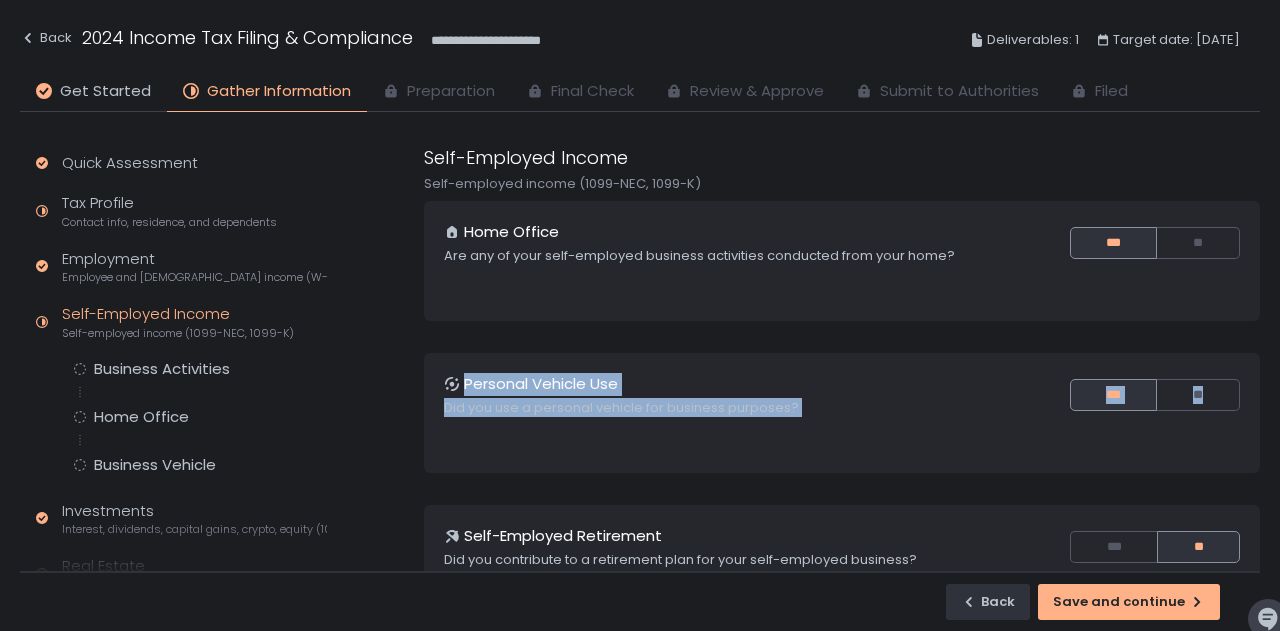 click on "Personal Vehicle Use Did you use a personal vehicle for business purposes?   *** **" 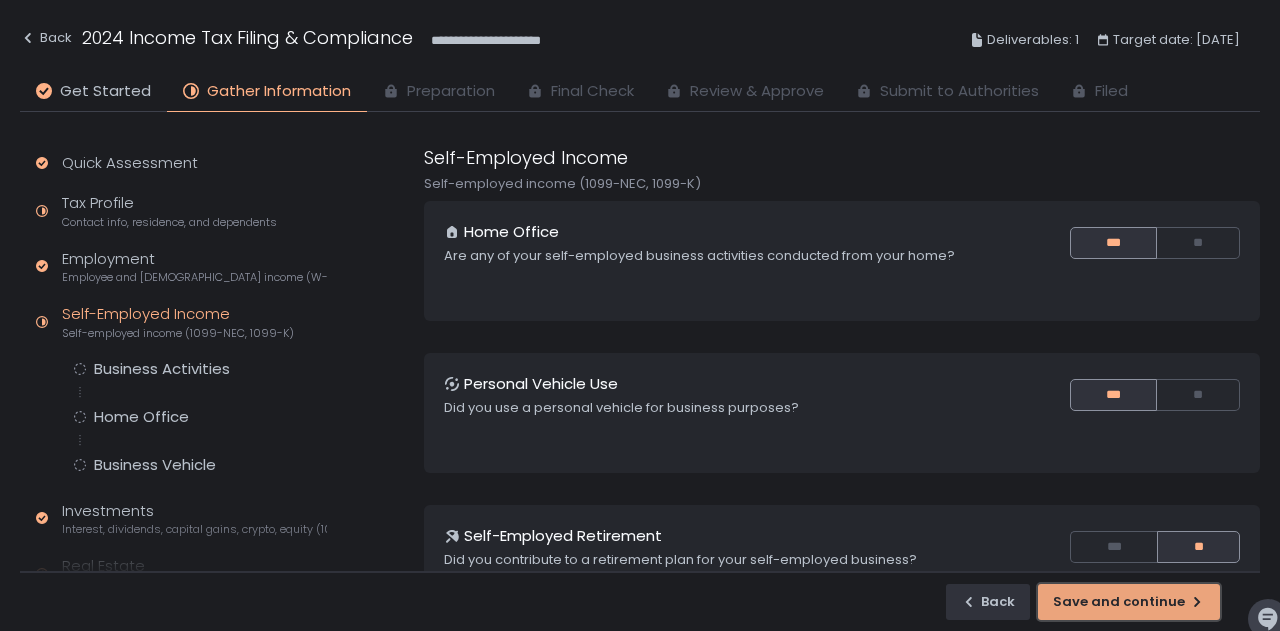 click on "Save and continue" 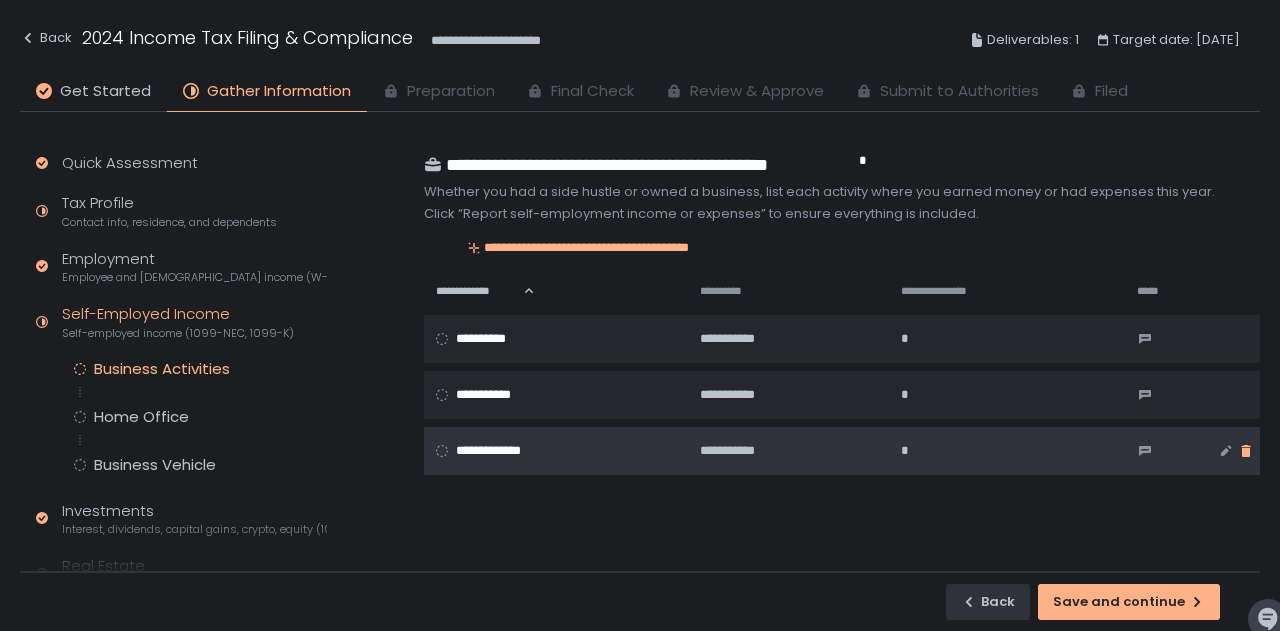 click 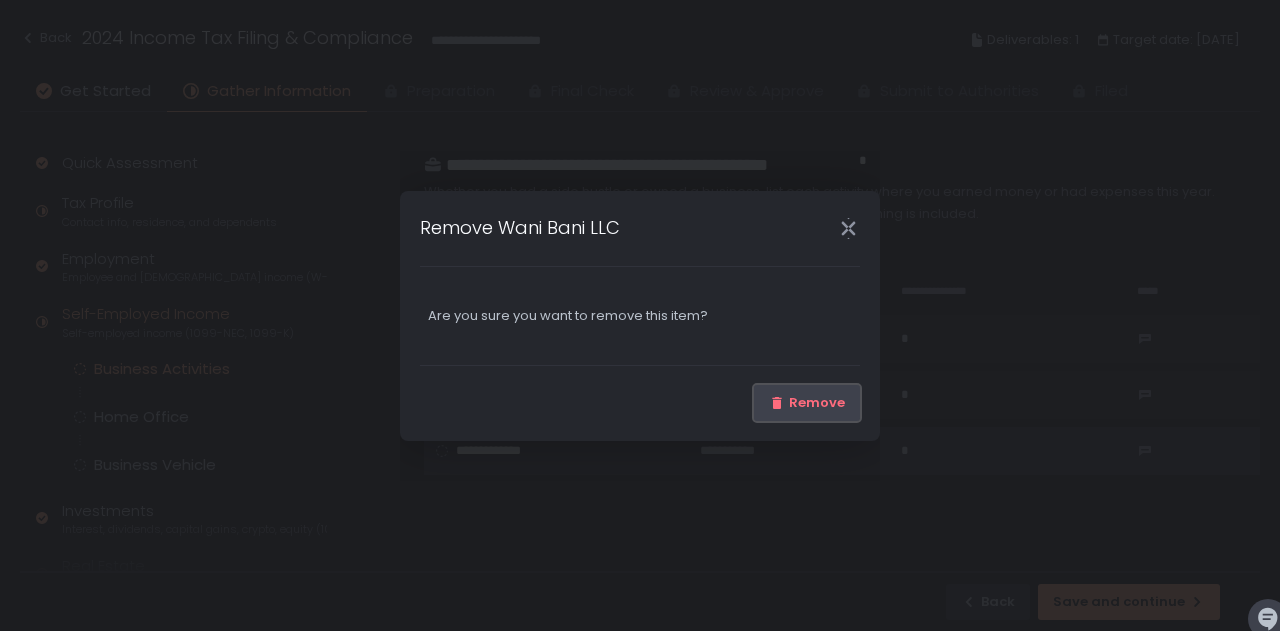 click on "Remove" 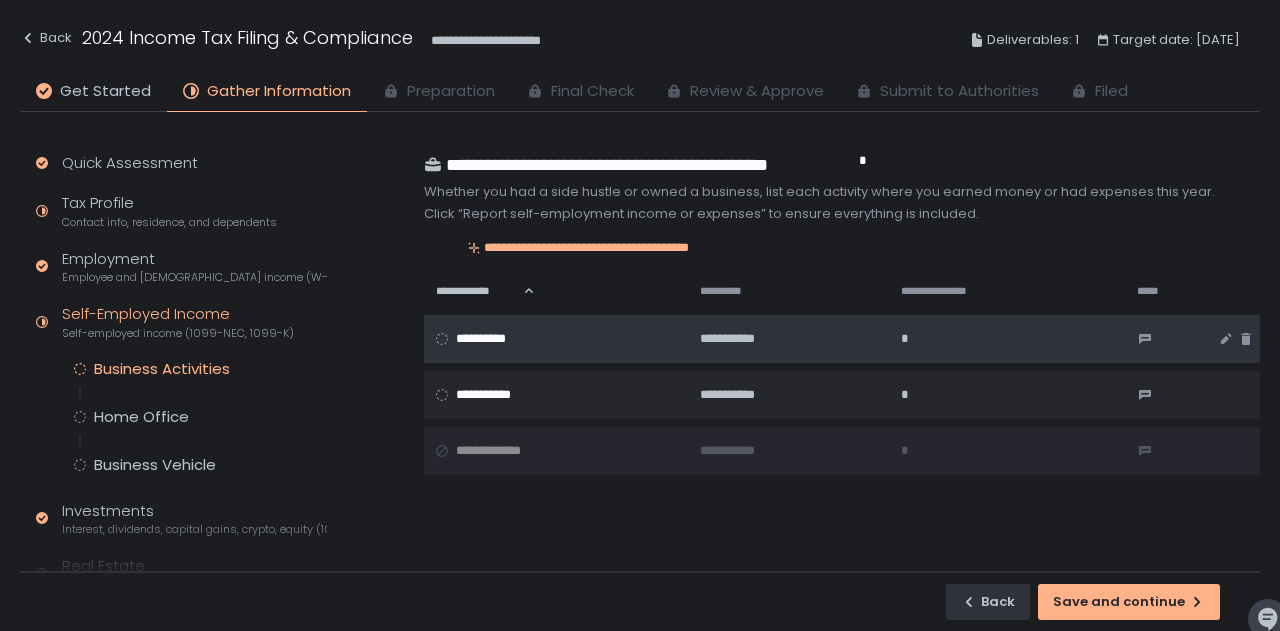 click on "*" at bounding box center [1002, 339] 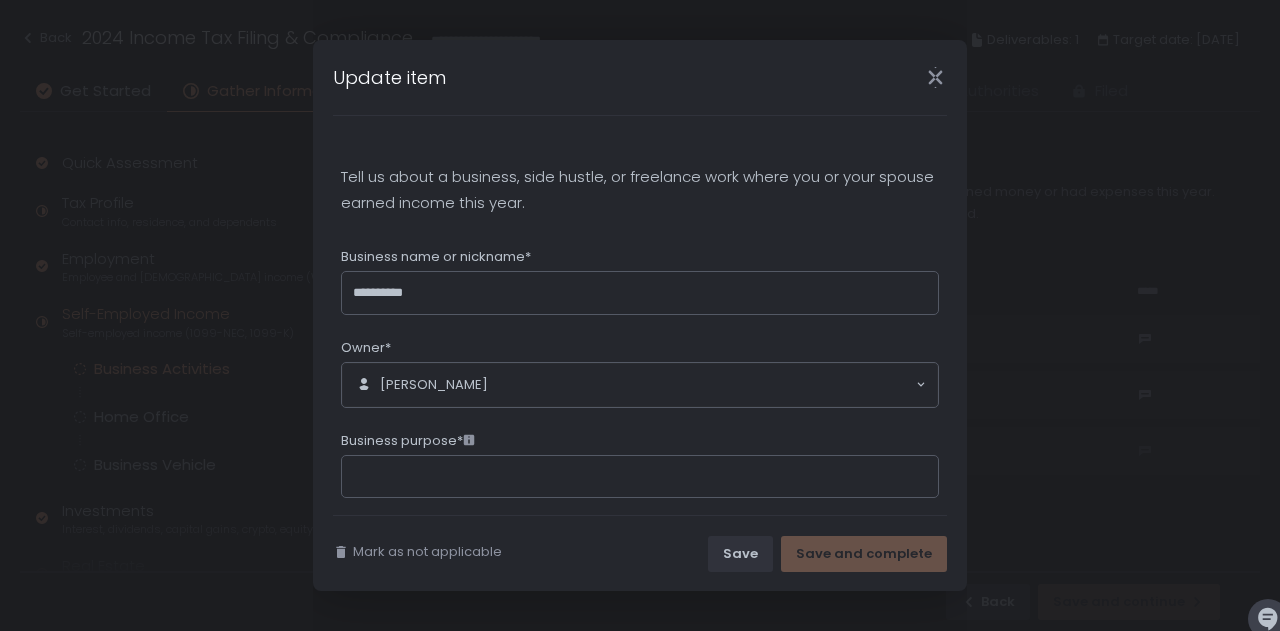 click 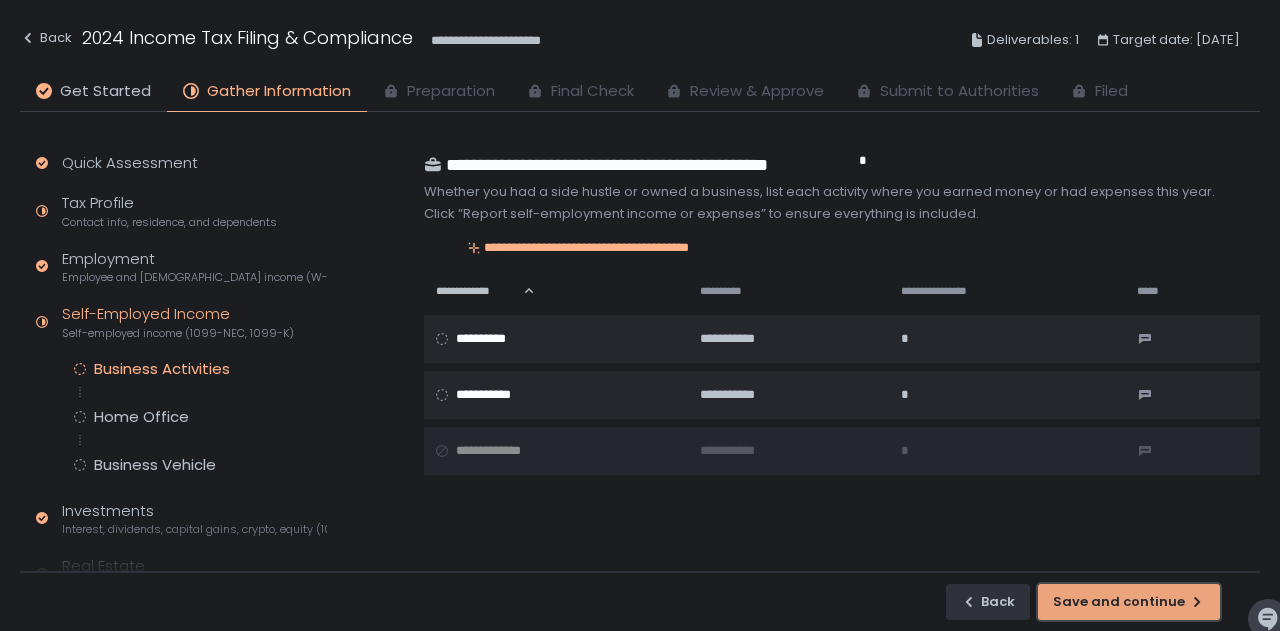click on "Save and continue" 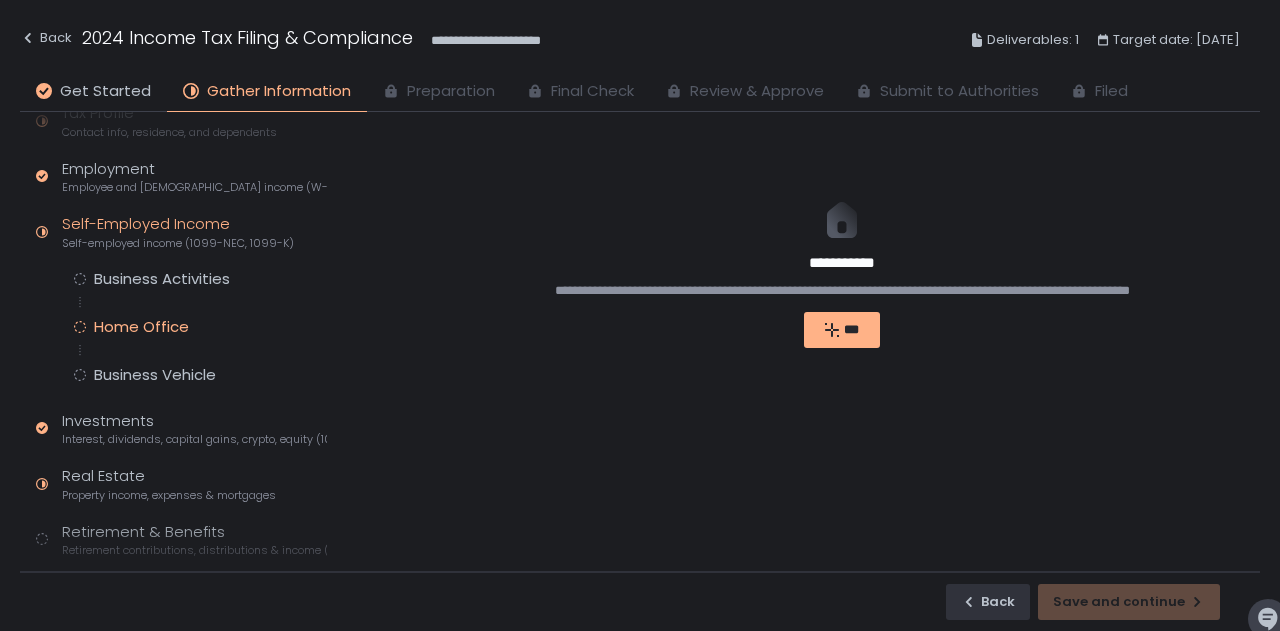 scroll, scrollTop: 0, scrollLeft: 0, axis: both 